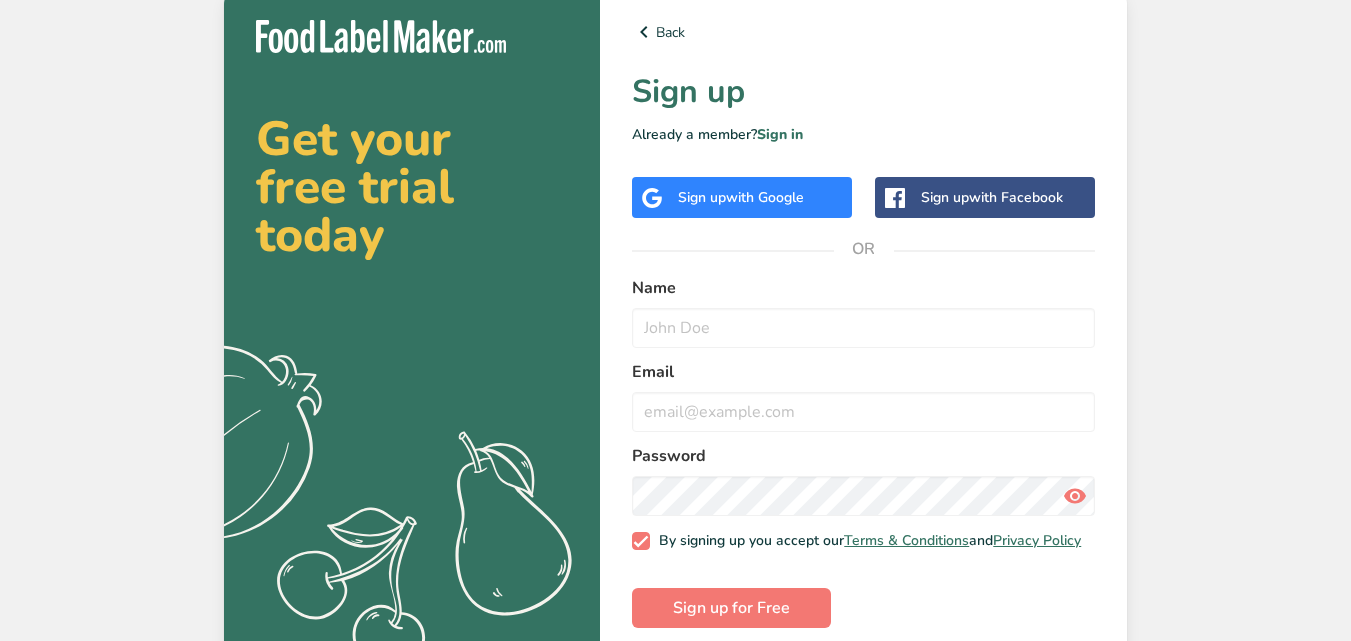 scroll, scrollTop: 0, scrollLeft: 0, axis: both 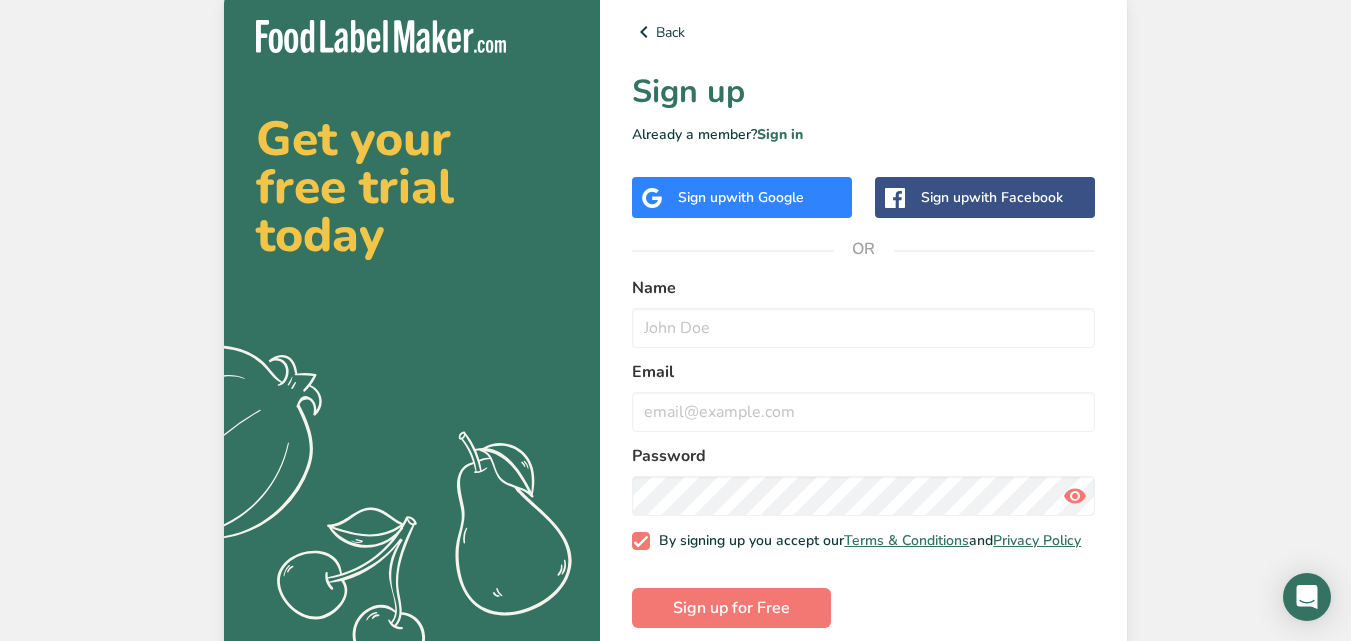click on "Sign up  with Google" at bounding box center (741, 197) 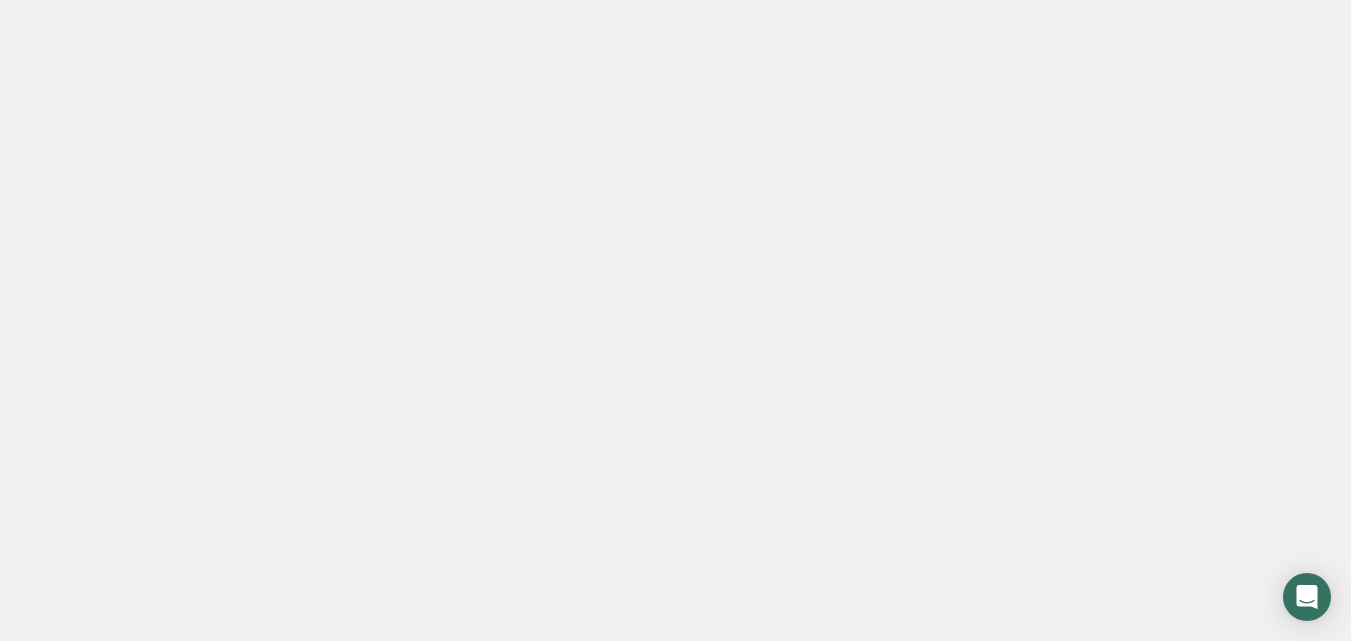 scroll, scrollTop: 0, scrollLeft: 0, axis: both 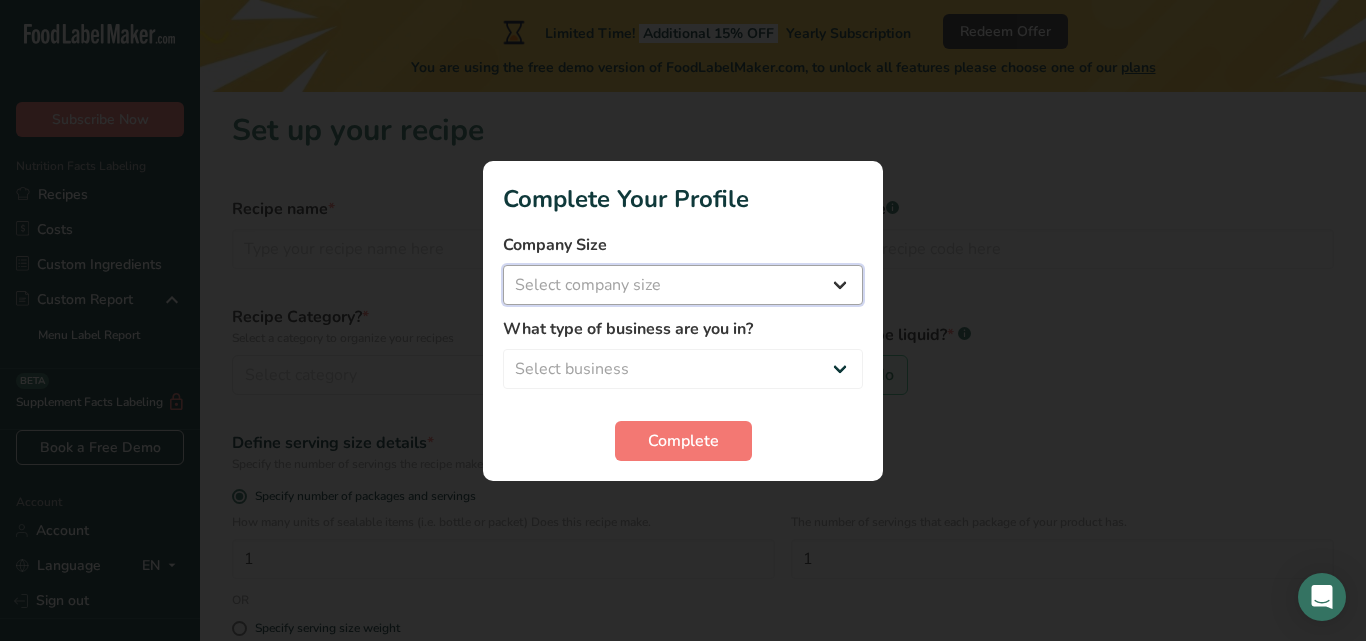 click on "Select company size
Fewer than 10 Employees
10 to 50 Employees
51 to 500 Employees
Over 500 Employees" at bounding box center (683, 285) 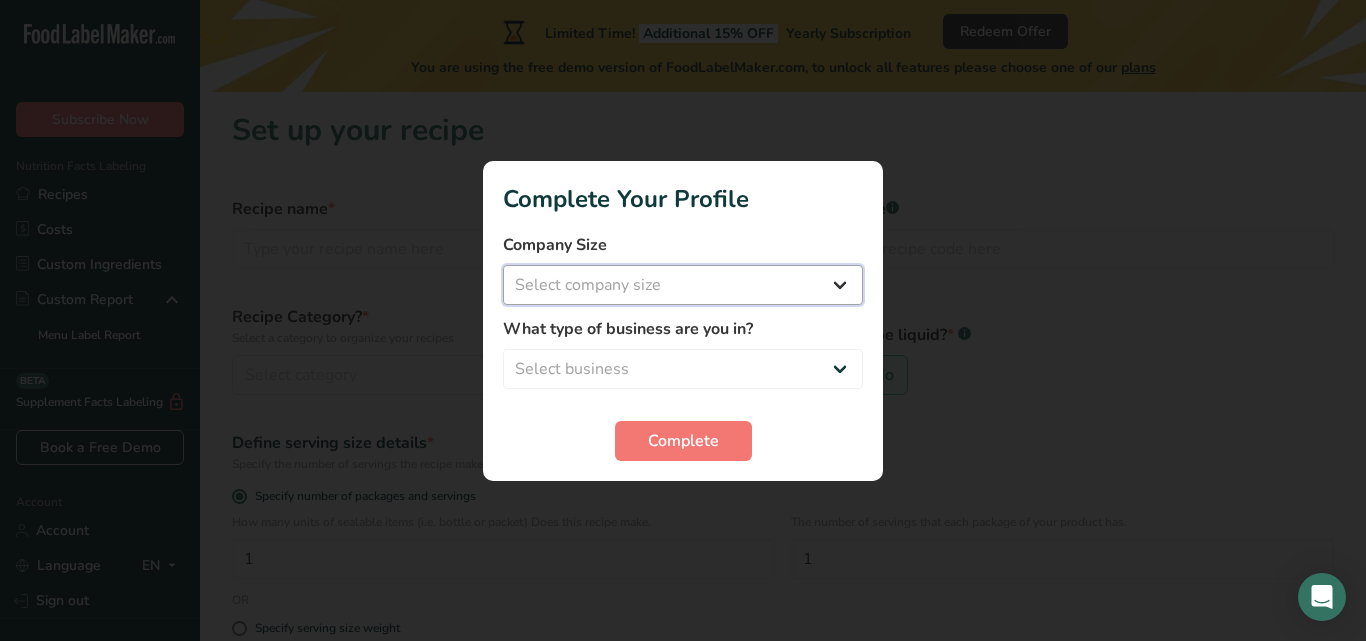 select on "1" 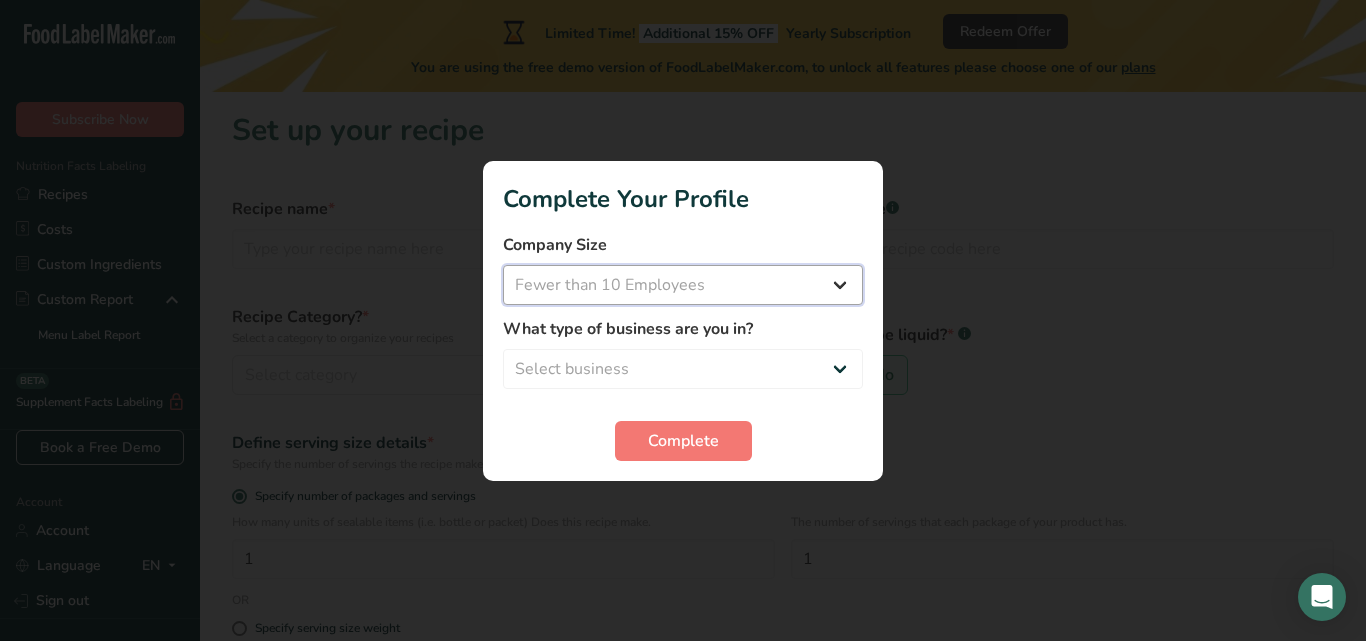 click on "Select company size
Fewer than 10 Employees
10 to 50 Employees
51 to 500 Employees
Over 500 Employees" at bounding box center (683, 285) 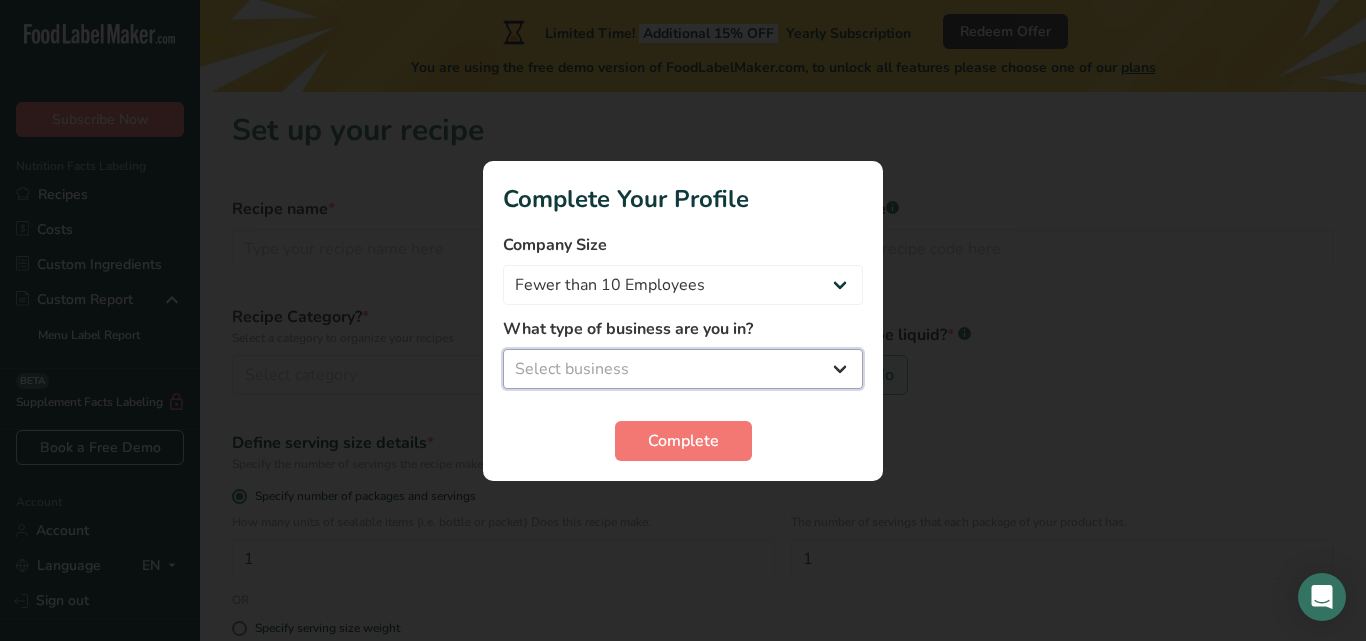 click on "Select business
Packaged Food Manufacturer
Restaurant & Cafe
Bakery
Meal Plans & Catering Company
Nutritionist
Food Blogger
Personal Trainer
Other" at bounding box center [683, 369] 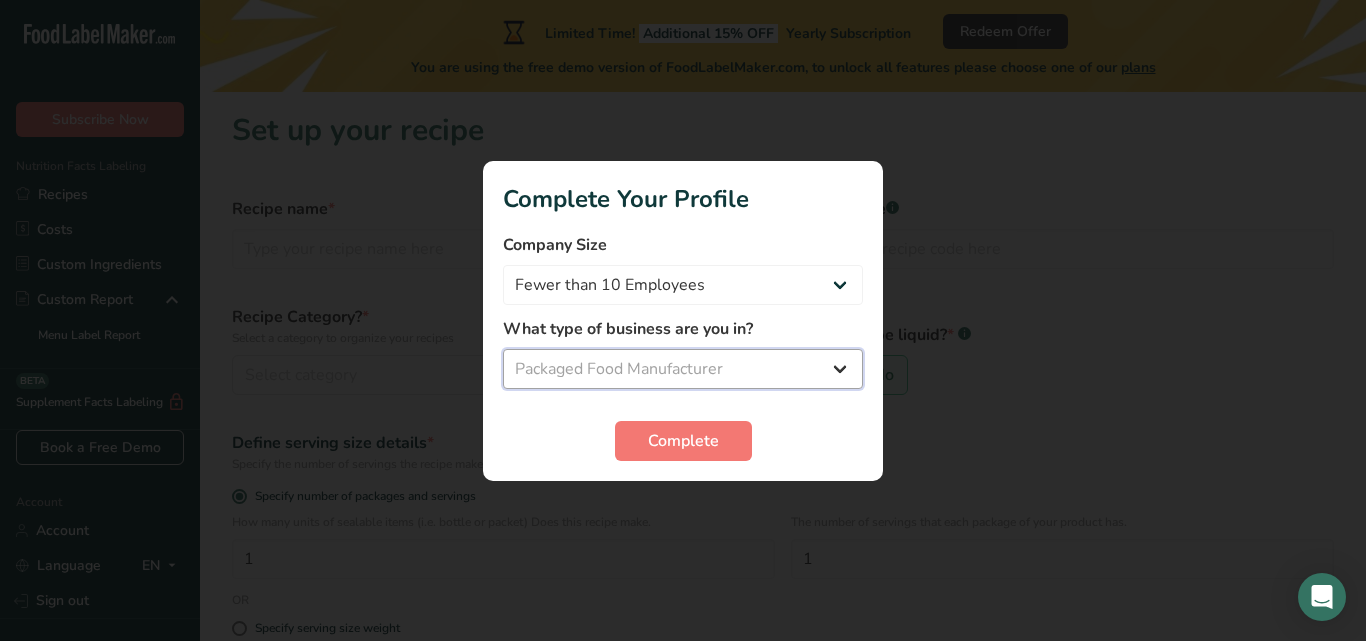 click on "Select business
Packaged Food Manufacturer
Restaurant & Cafe
Bakery
Meal Plans & Catering Company
Nutritionist
Food Blogger
Personal Trainer
Other" at bounding box center (683, 369) 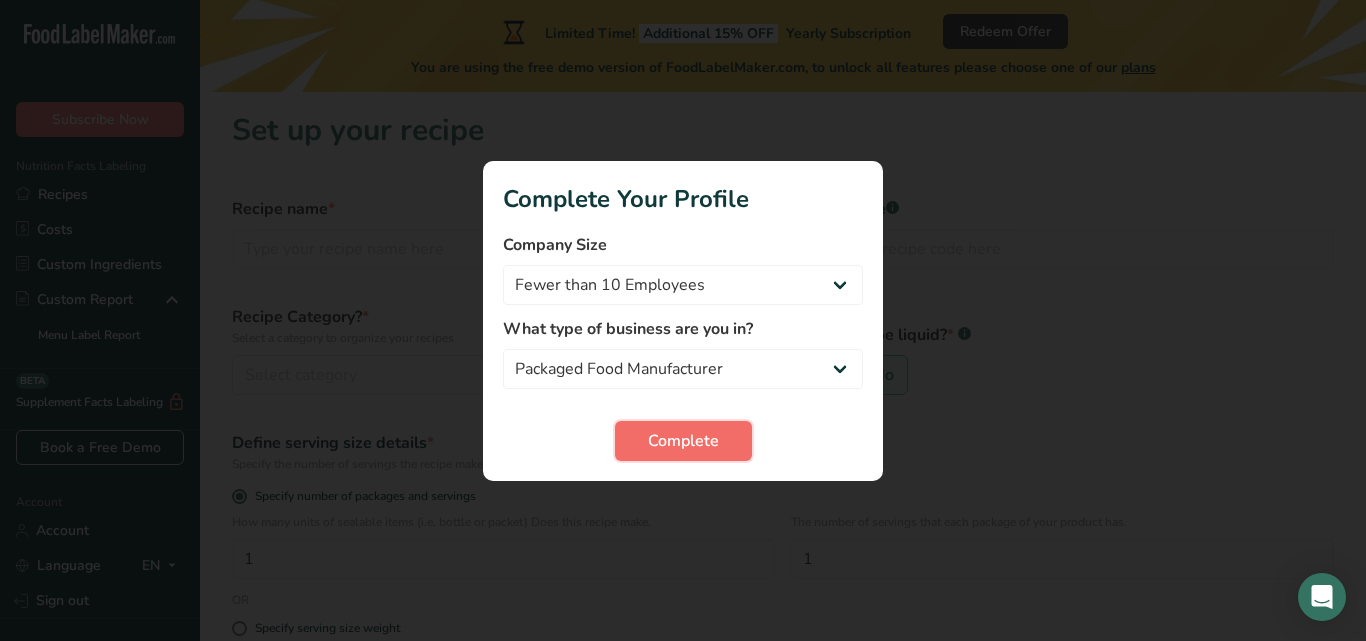click on "Complete" at bounding box center [683, 441] 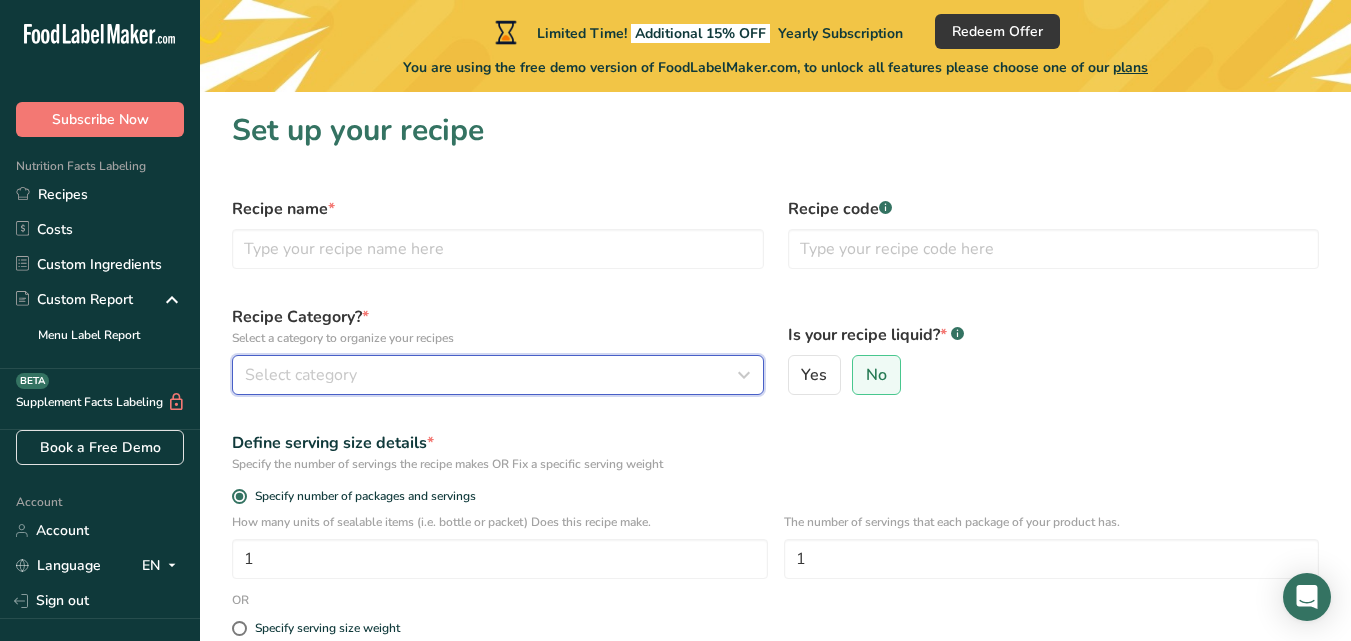 click on "Select category" at bounding box center (492, 375) 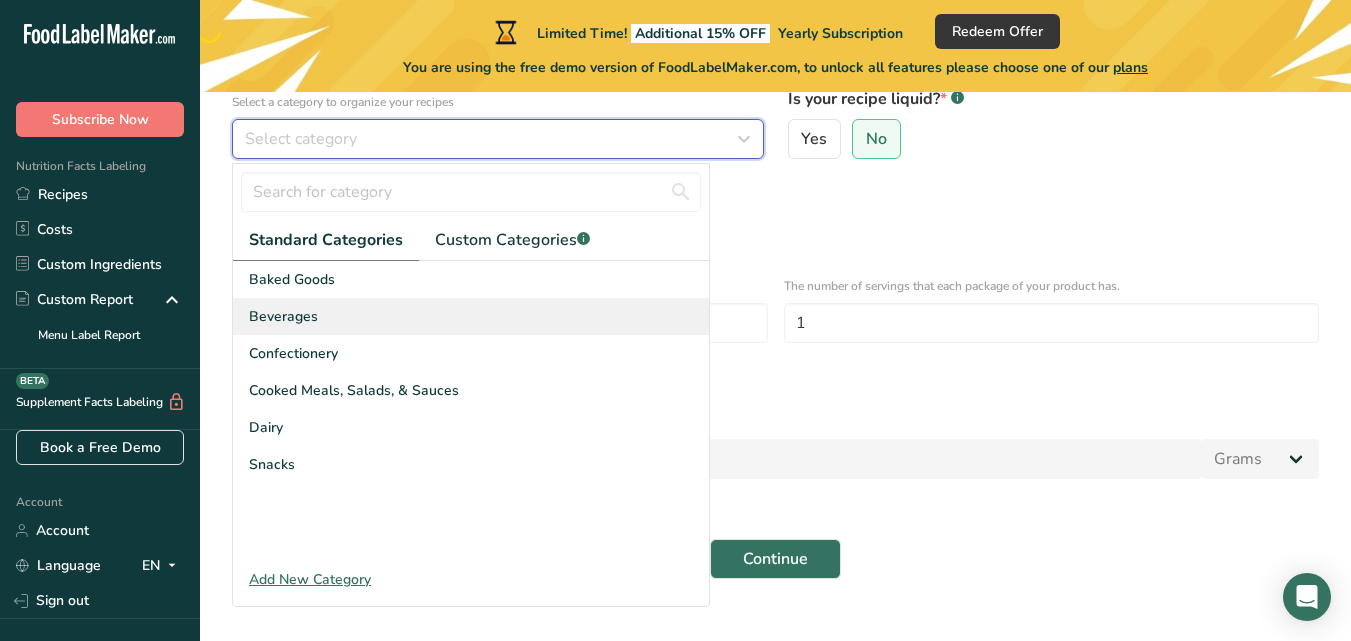 scroll, scrollTop: 270, scrollLeft: 0, axis: vertical 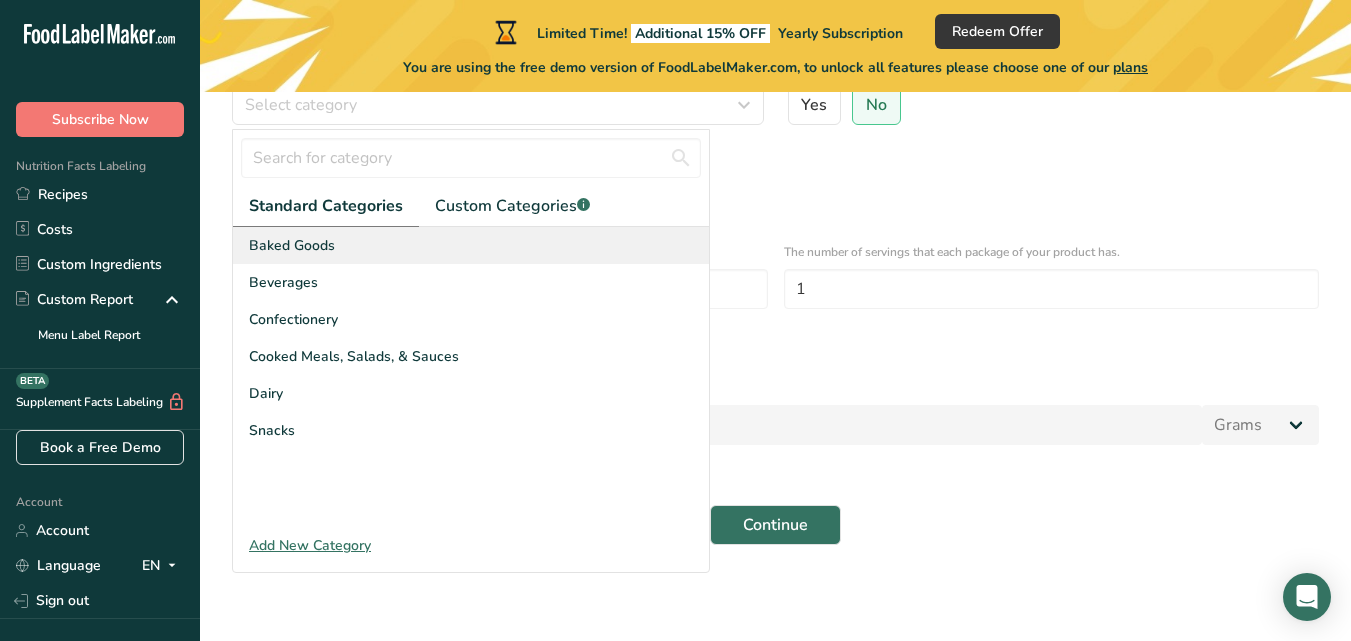 click on "Baked Goods" at bounding box center [292, 245] 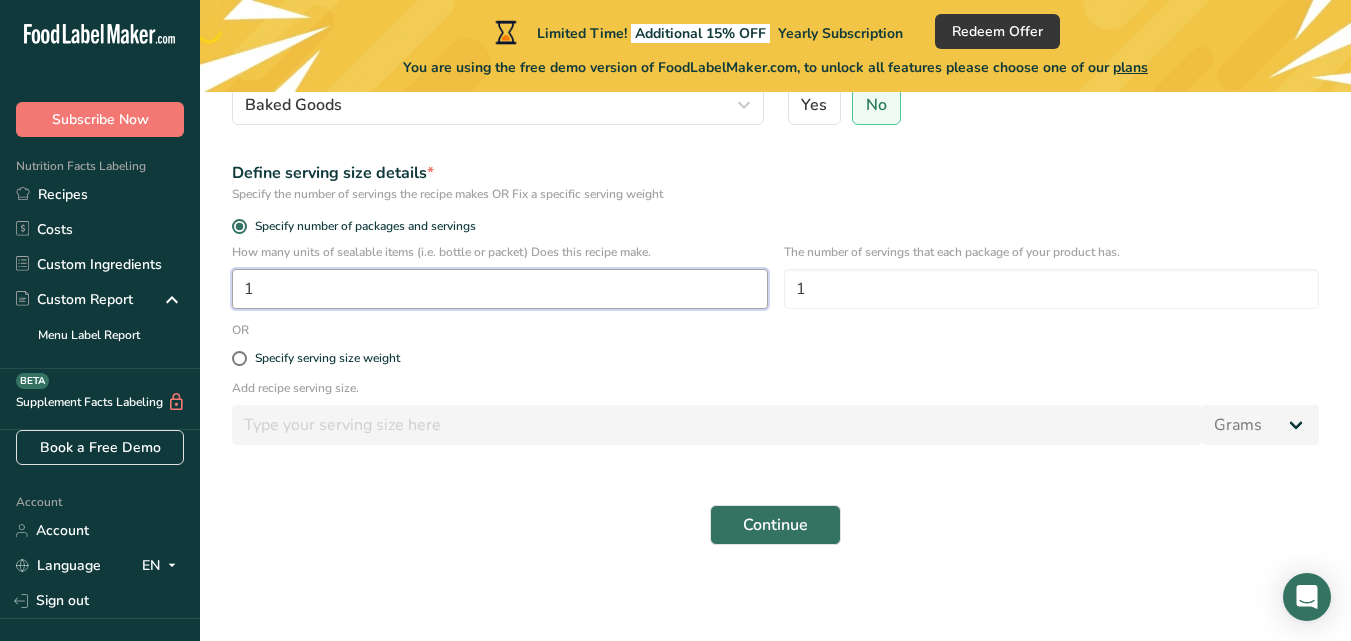 click on "1" at bounding box center [500, 289] 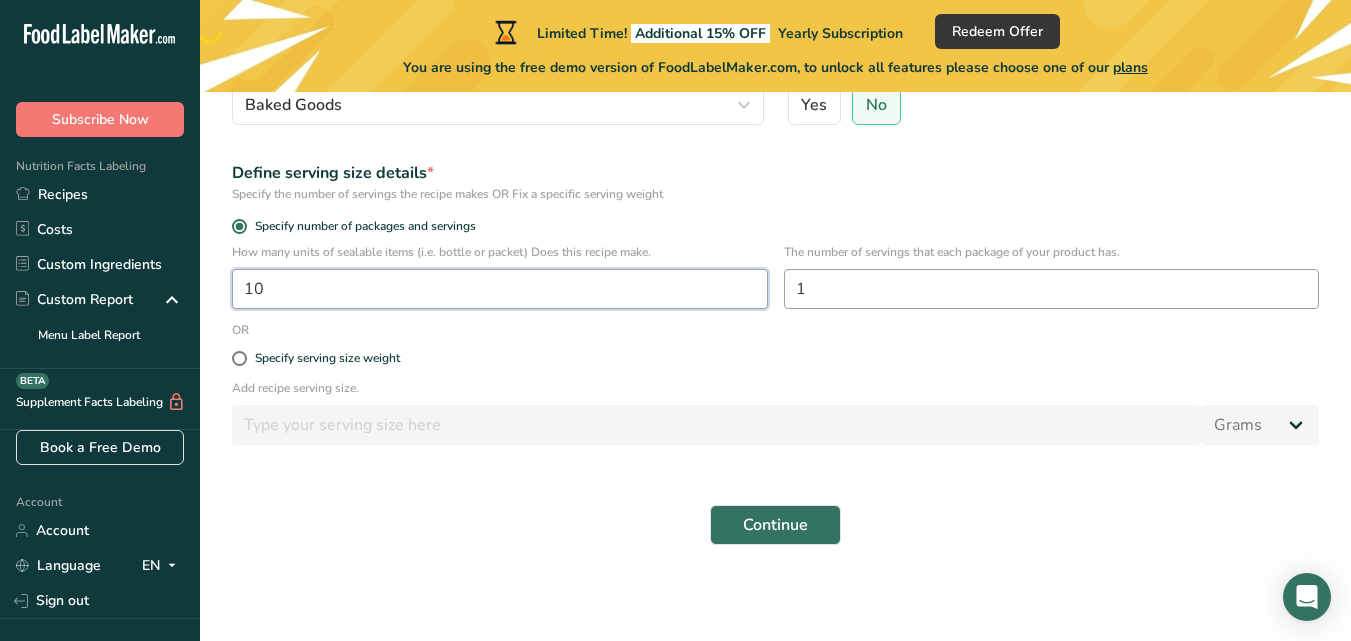 type on "10" 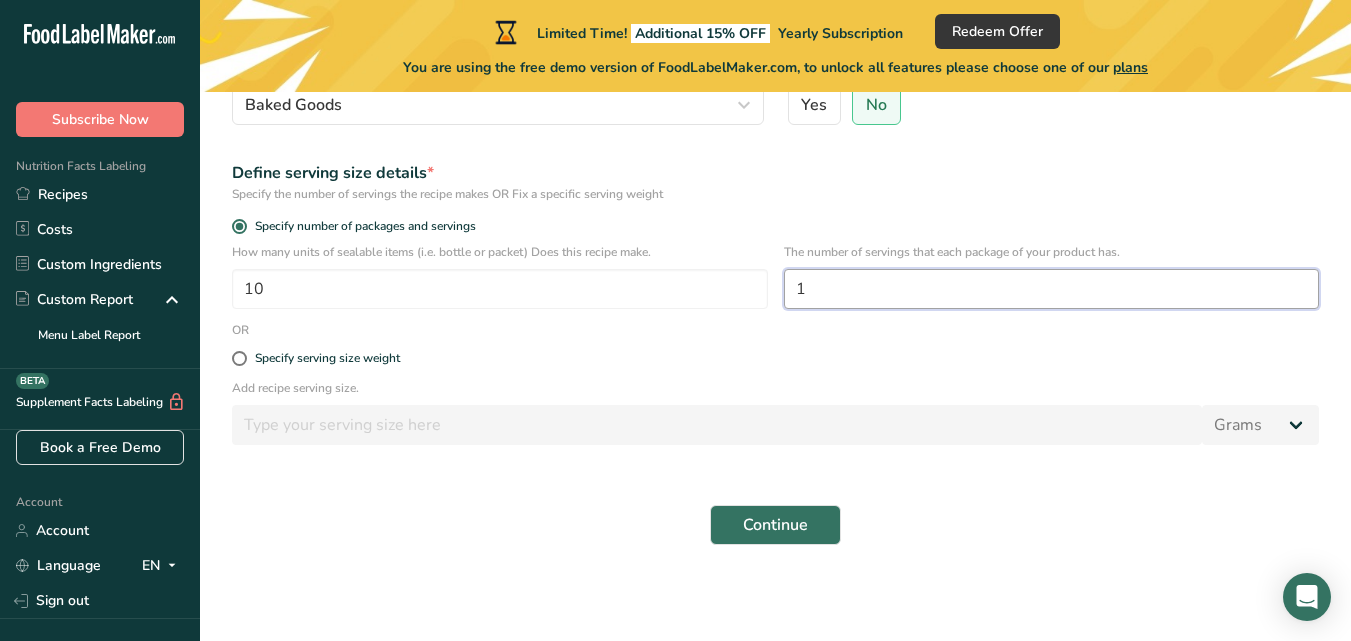 click on "1" at bounding box center [1052, 289] 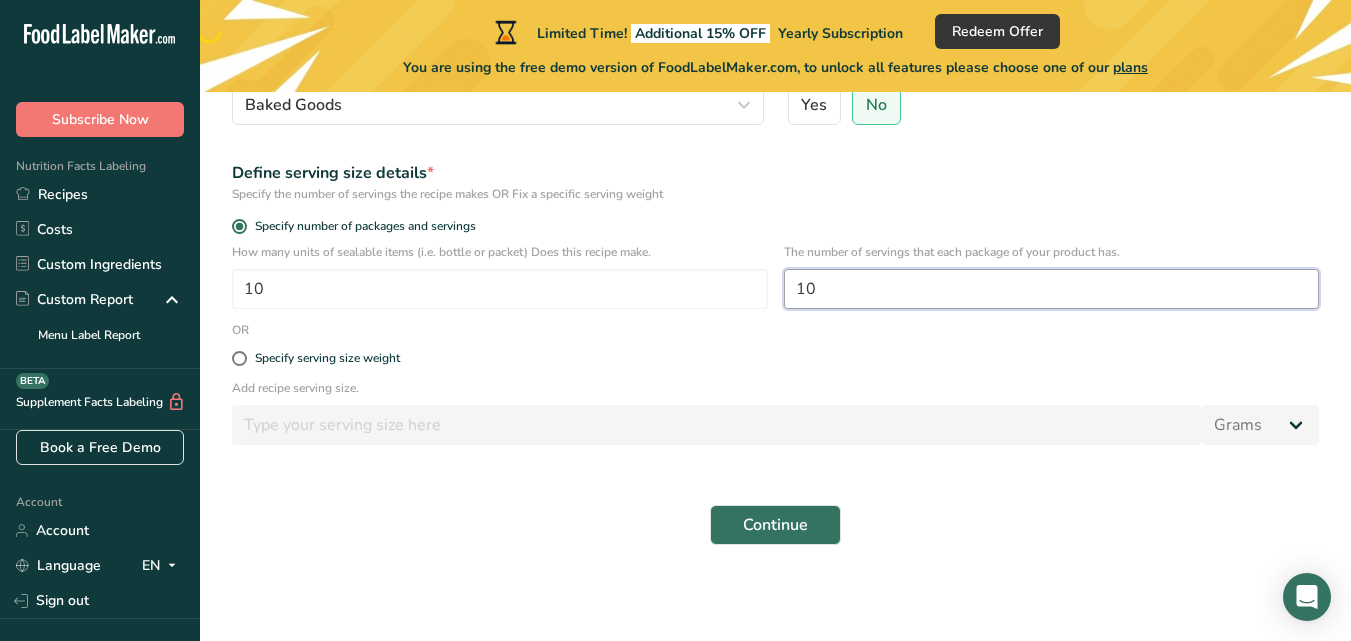 type on "10" 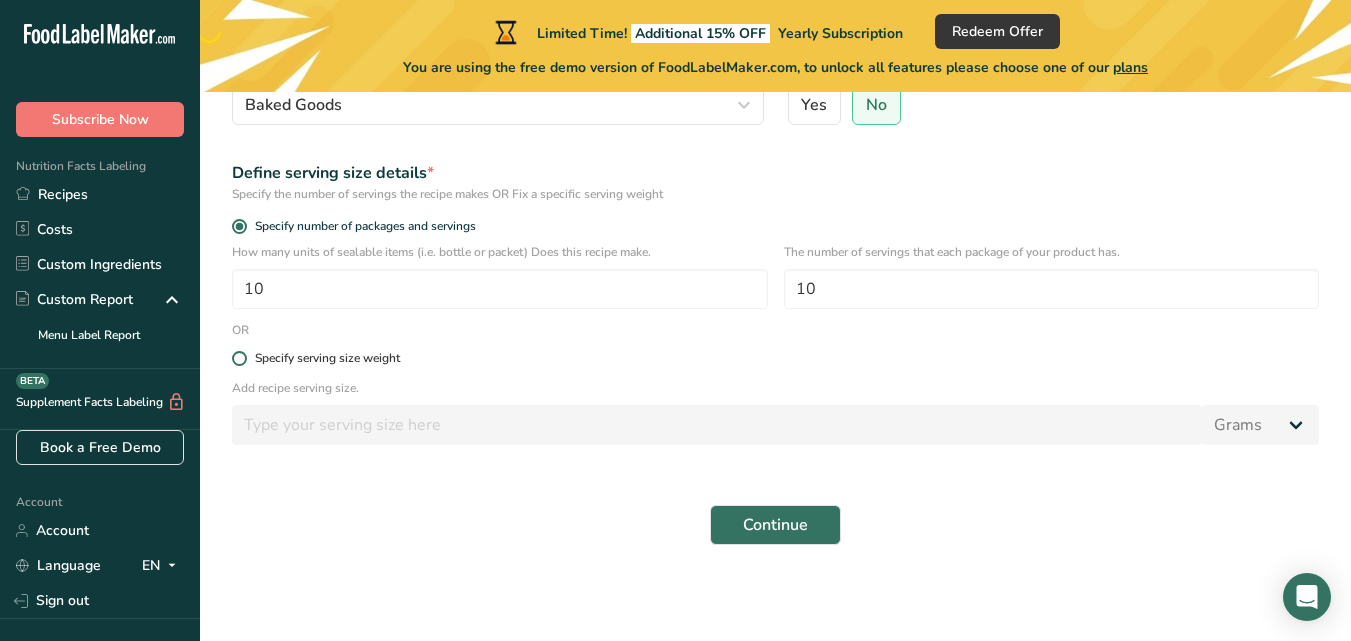 click on "Specify serving size weight" at bounding box center [323, 358] 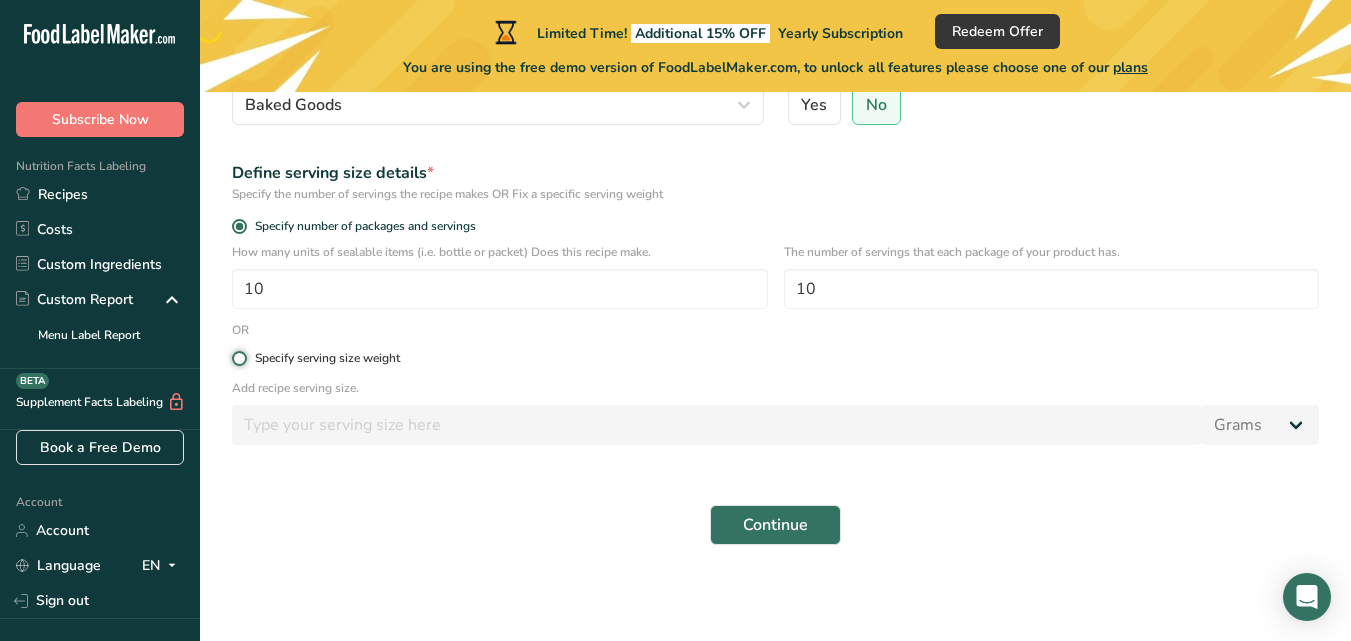 click on "Specify serving size weight" at bounding box center [238, 358] 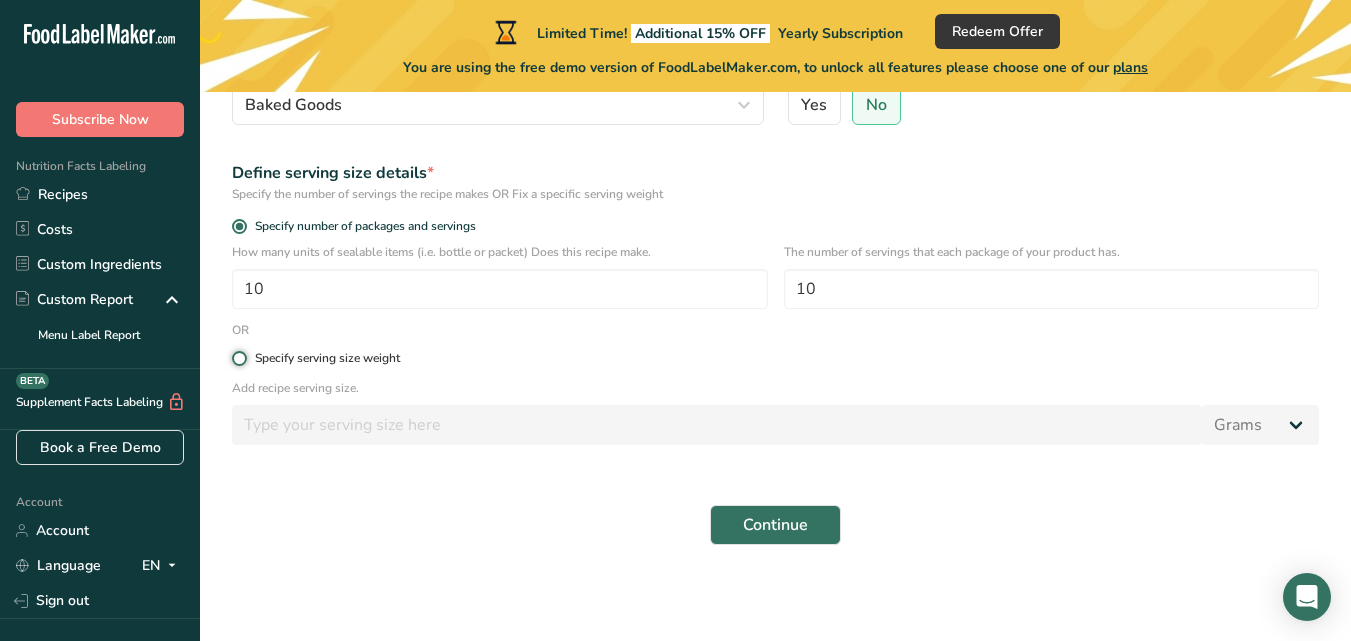 radio on "true" 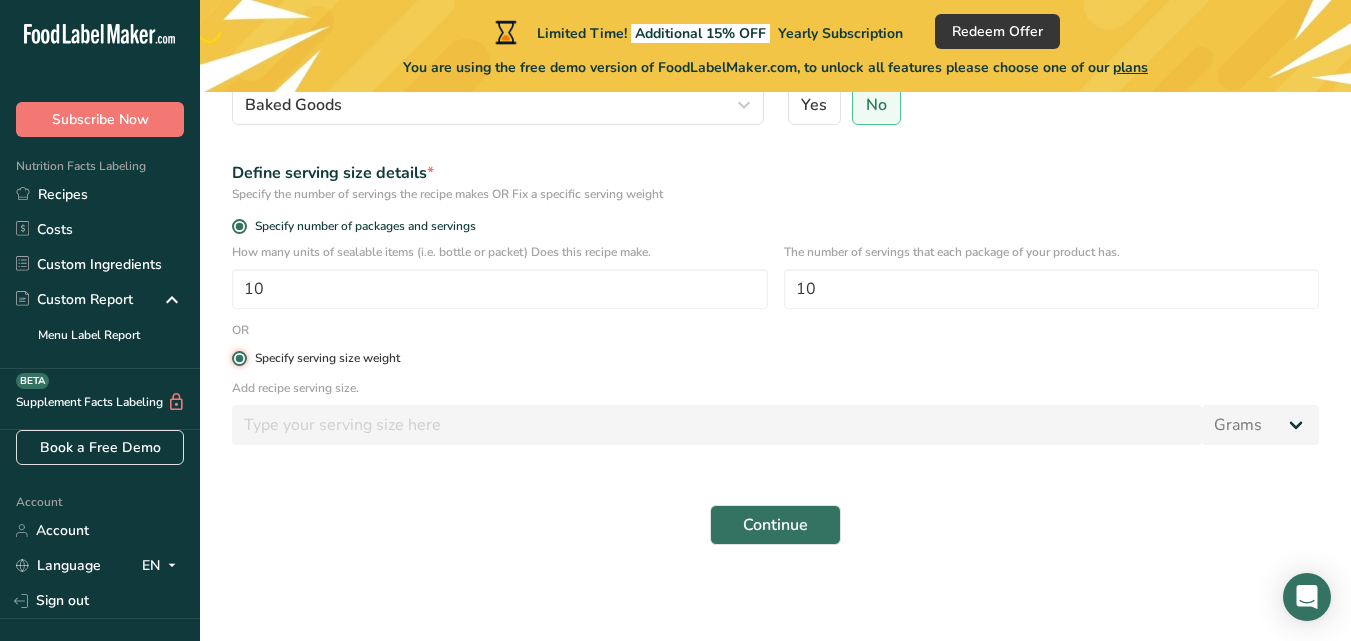 radio on "false" 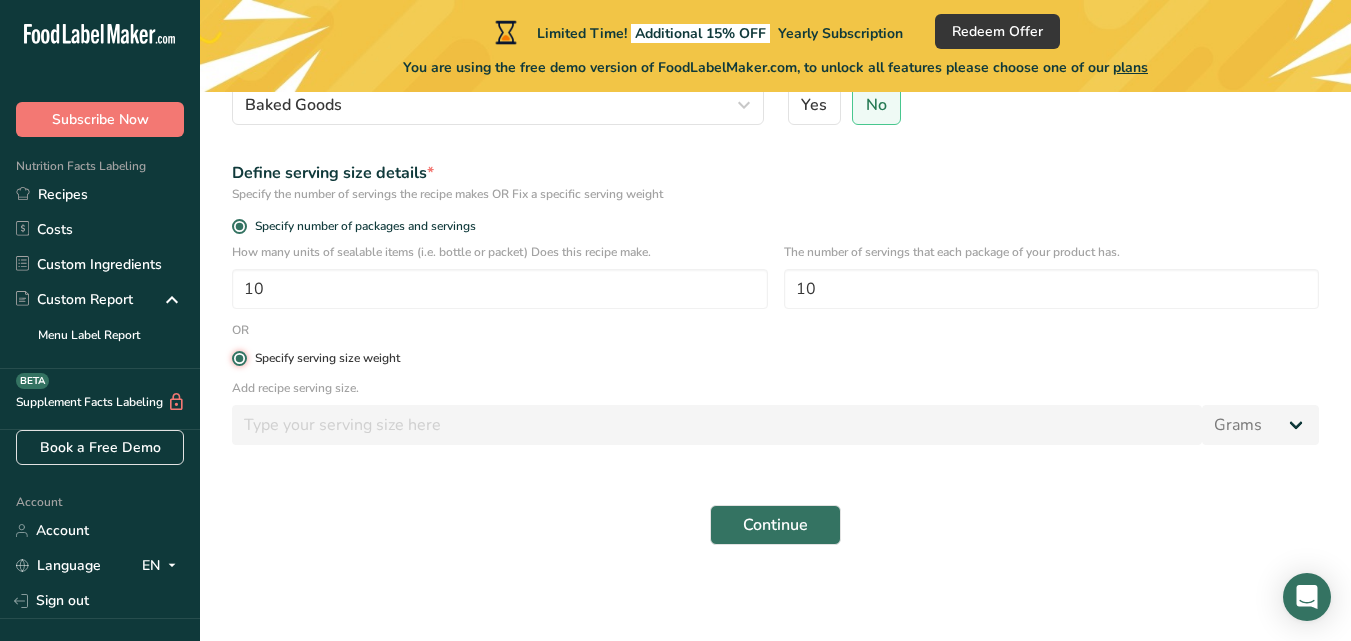 type 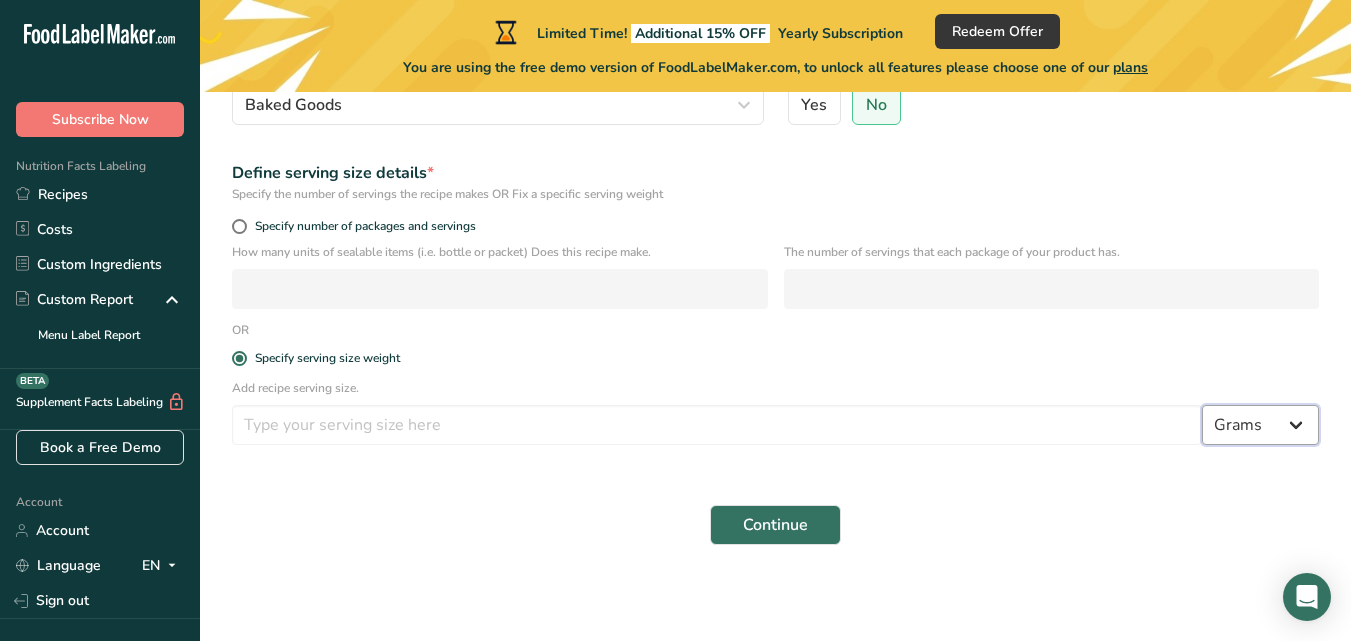 click on "Grams
kg
mg
mcg
lb
oz
l
mL
fl oz
tbsp
tsp
cup
qt
gallon" at bounding box center [1260, 425] 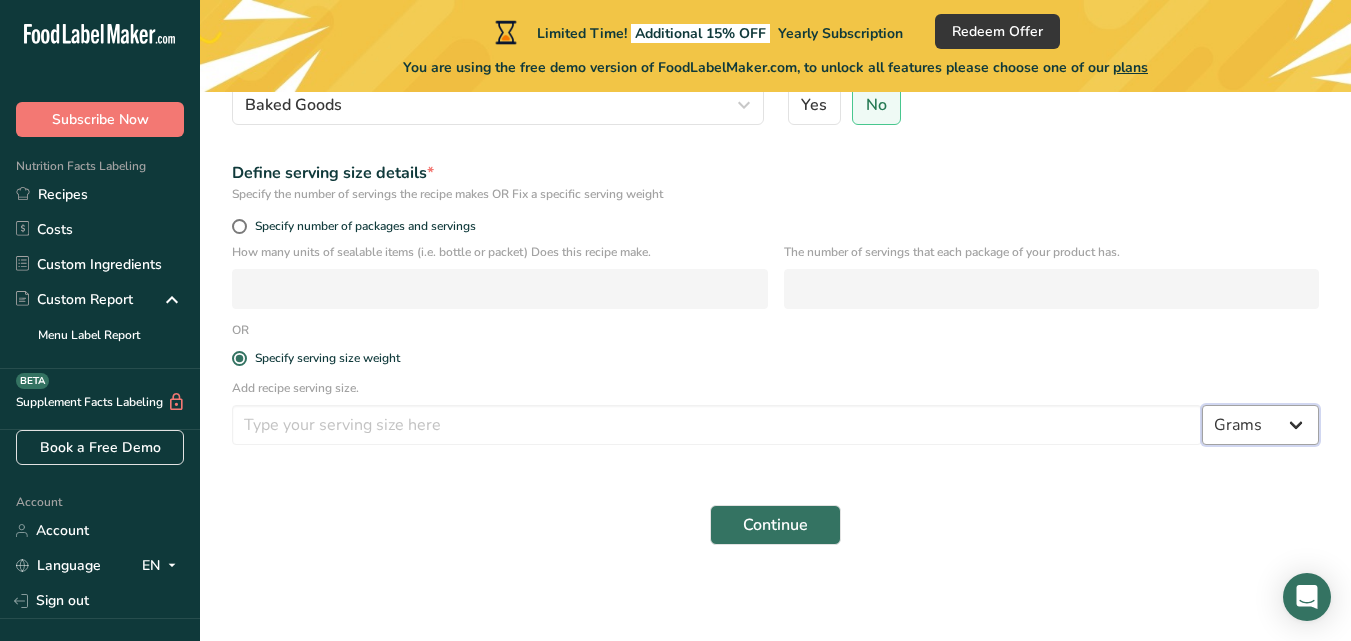 click on "Grams
kg
mg
mcg
lb
oz
l
mL
fl oz
tbsp
tsp
cup
qt
gallon" at bounding box center (1260, 425) 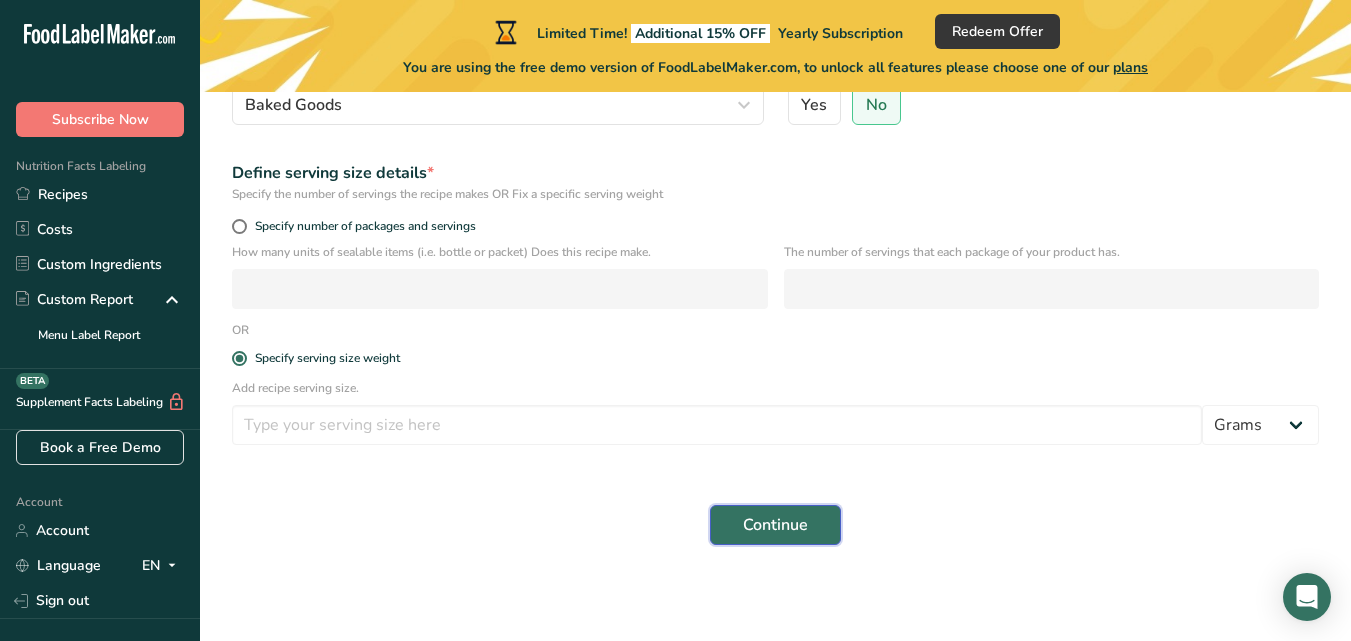 click on "Continue" at bounding box center (775, 525) 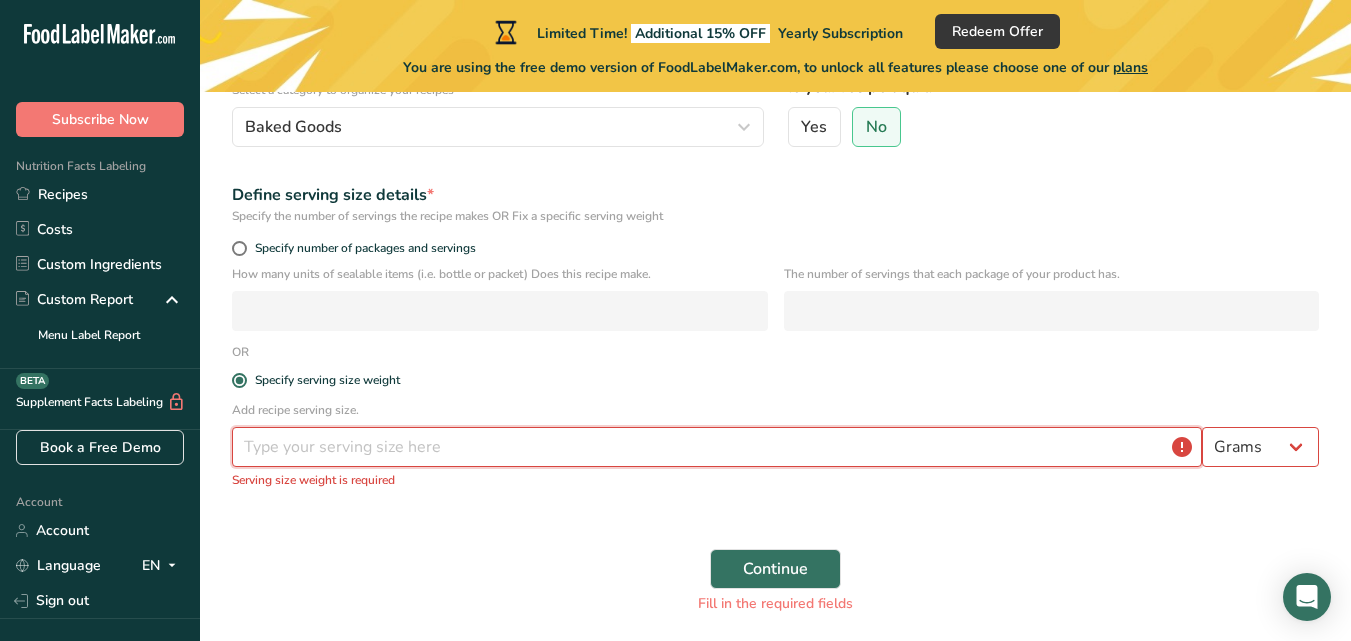 click at bounding box center (717, 447) 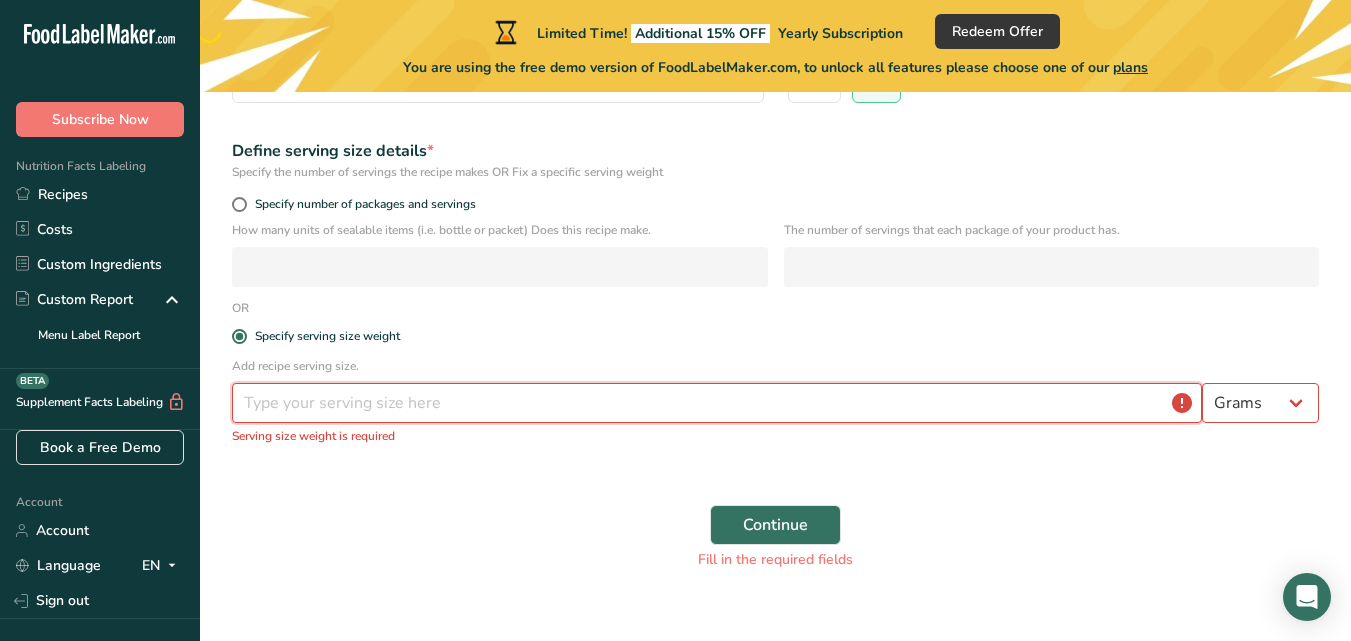 scroll, scrollTop: 339, scrollLeft: 0, axis: vertical 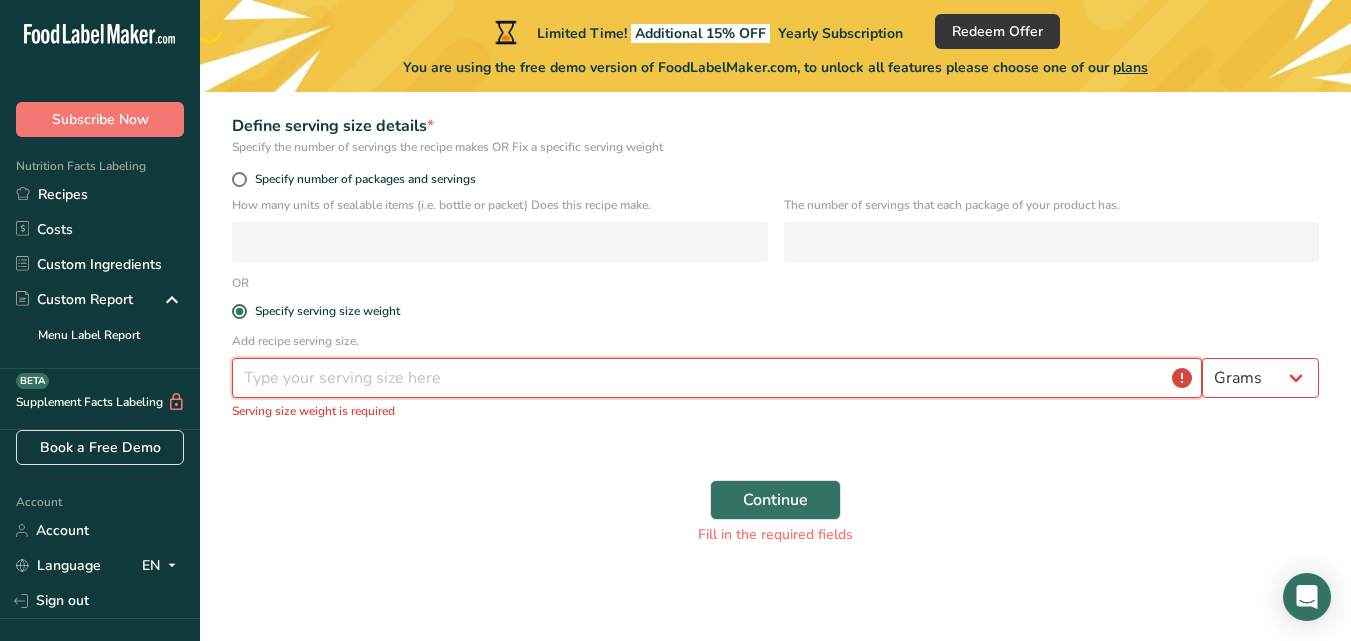 click at bounding box center (717, 378) 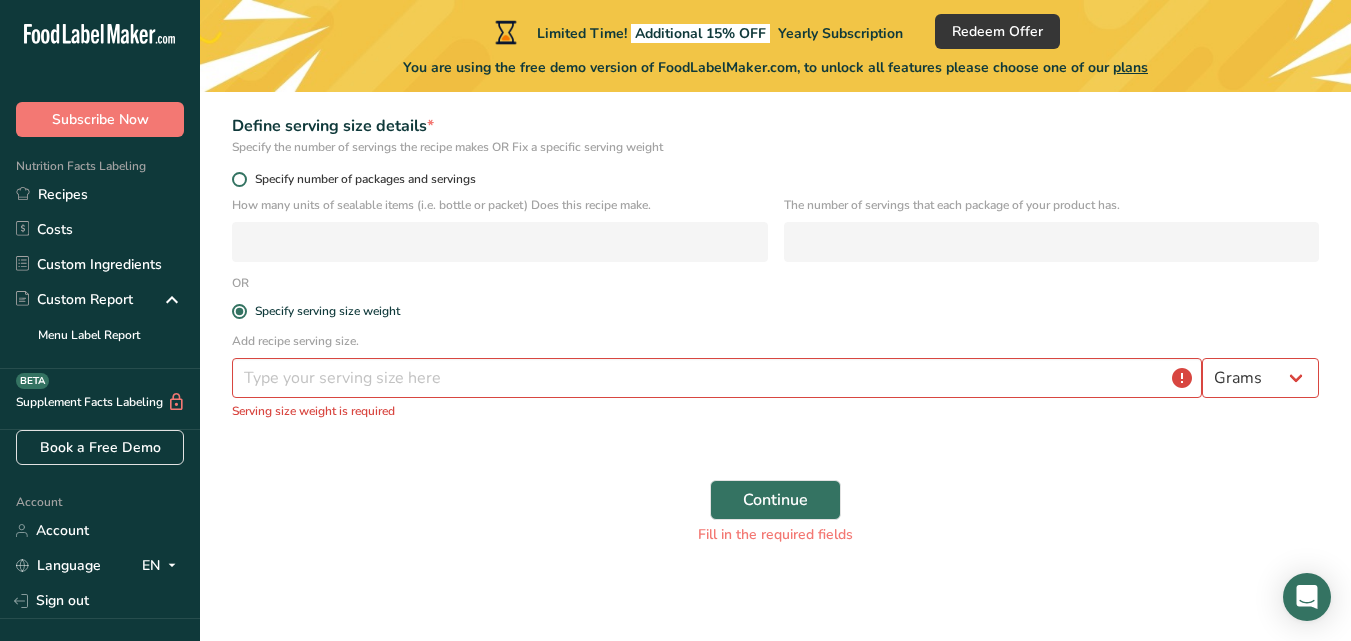 click on "Specify number of packages and servings" at bounding box center [361, 179] 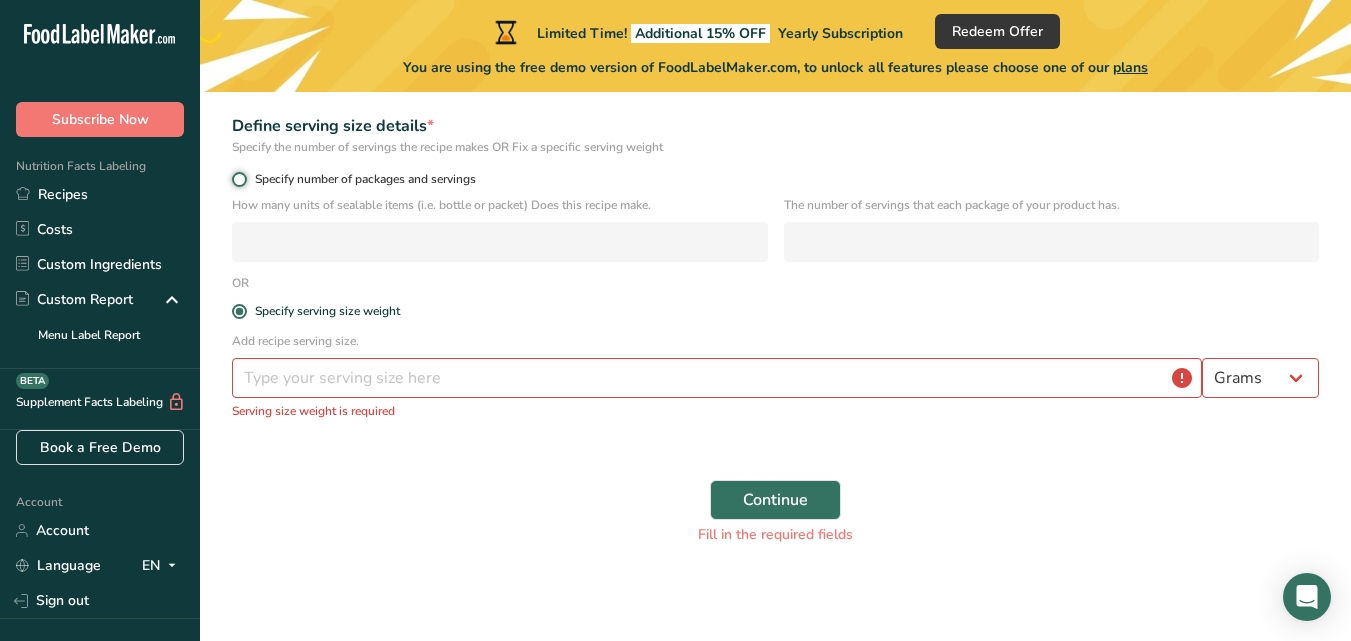 click on "Specify number of packages and servings" at bounding box center [238, 179] 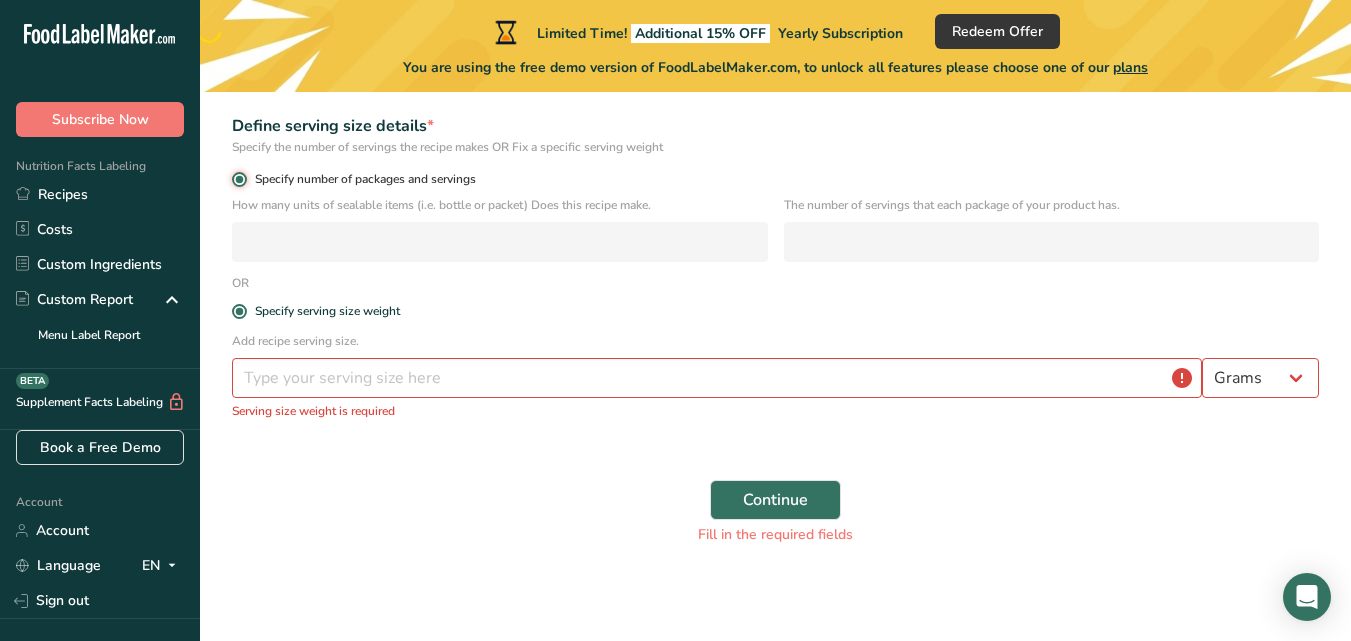 radio on "false" 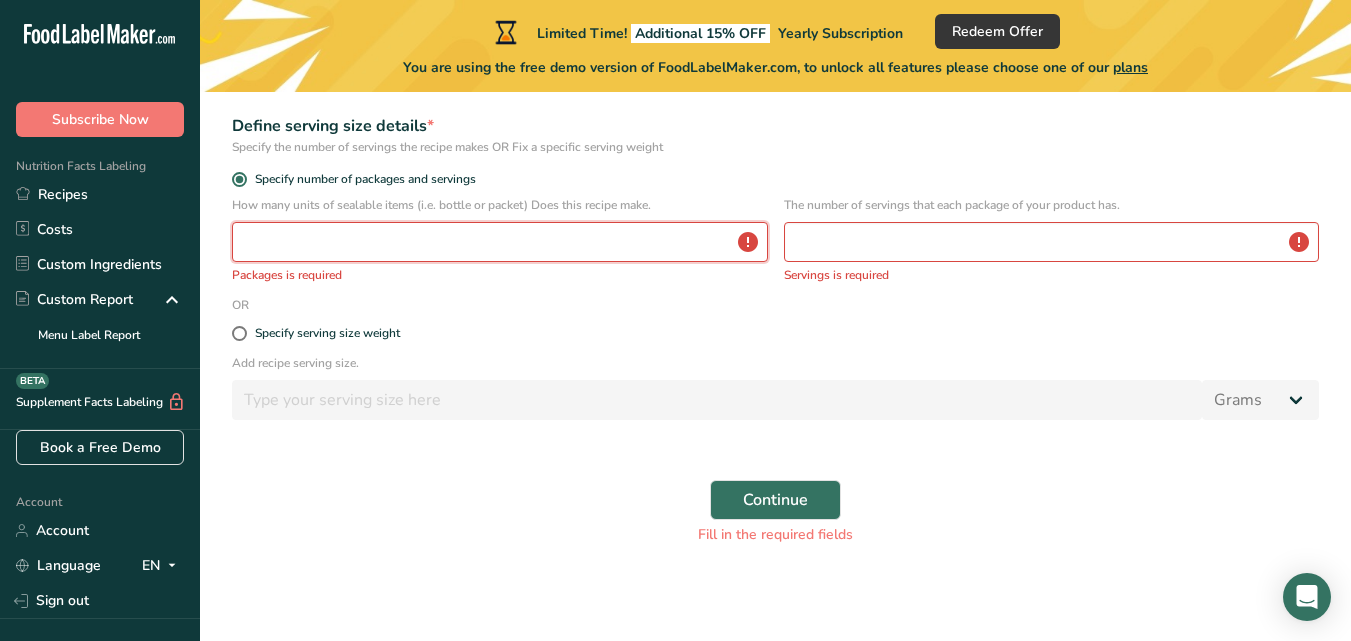 click at bounding box center (500, 242) 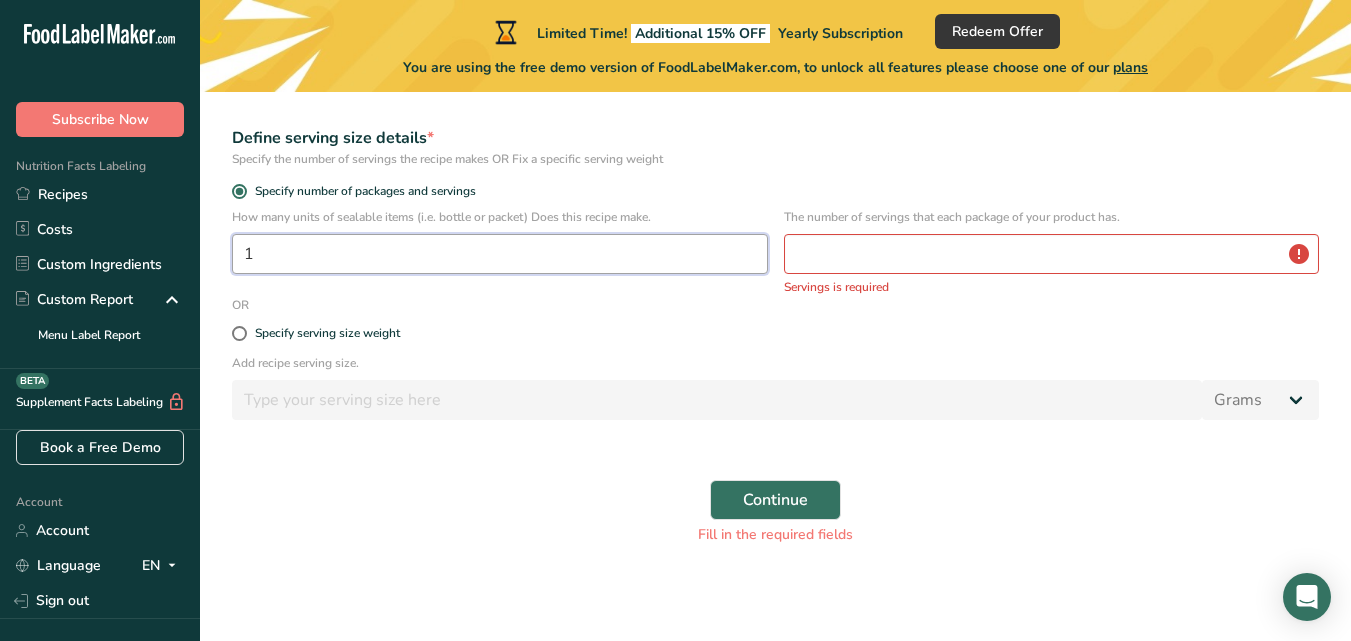 scroll, scrollTop: 327, scrollLeft: 0, axis: vertical 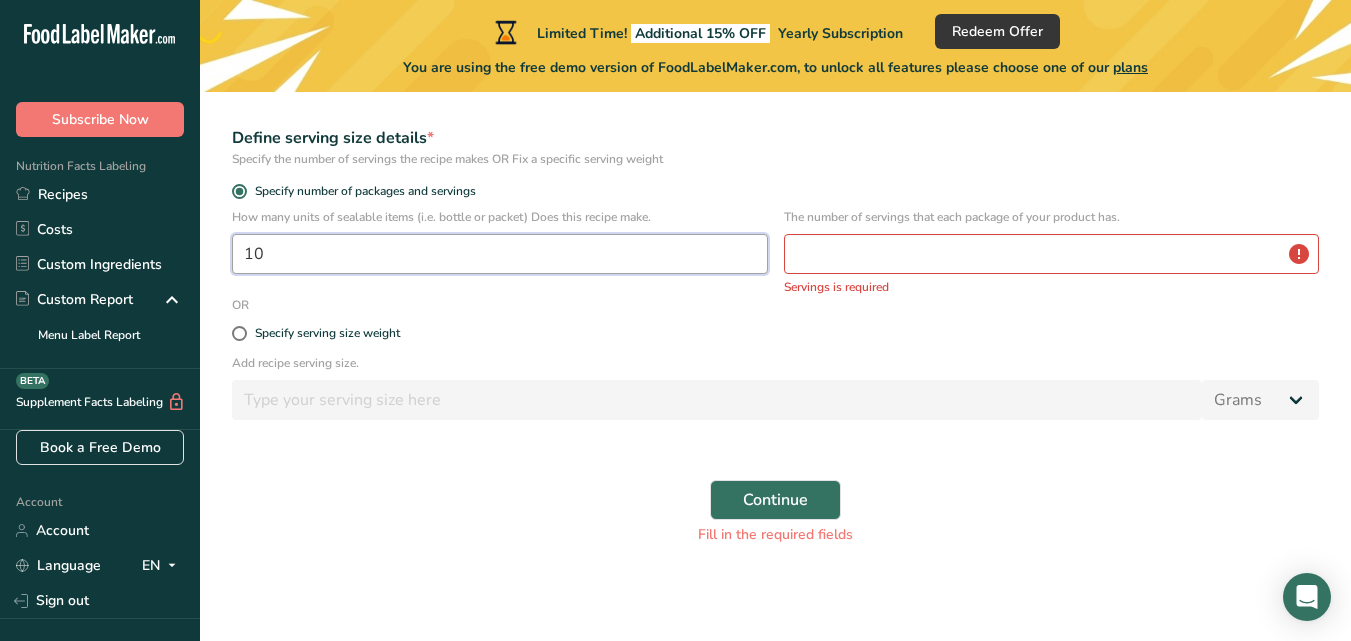type on "10" 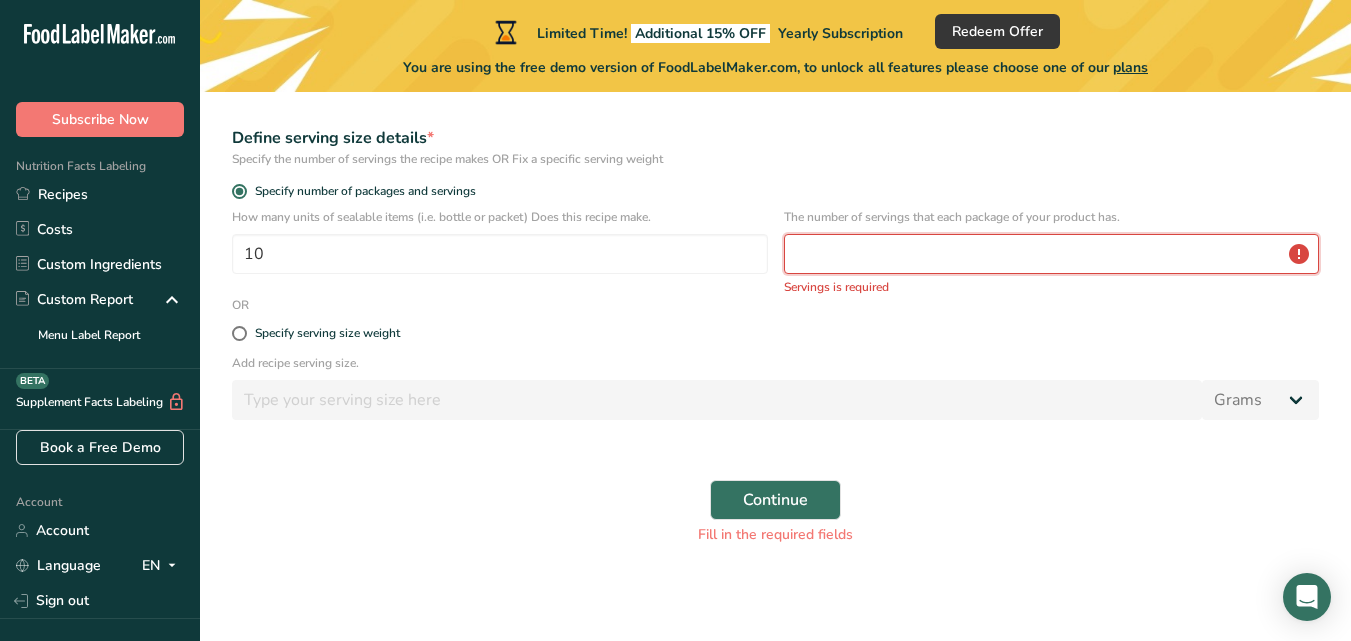 click at bounding box center [1052, 254] 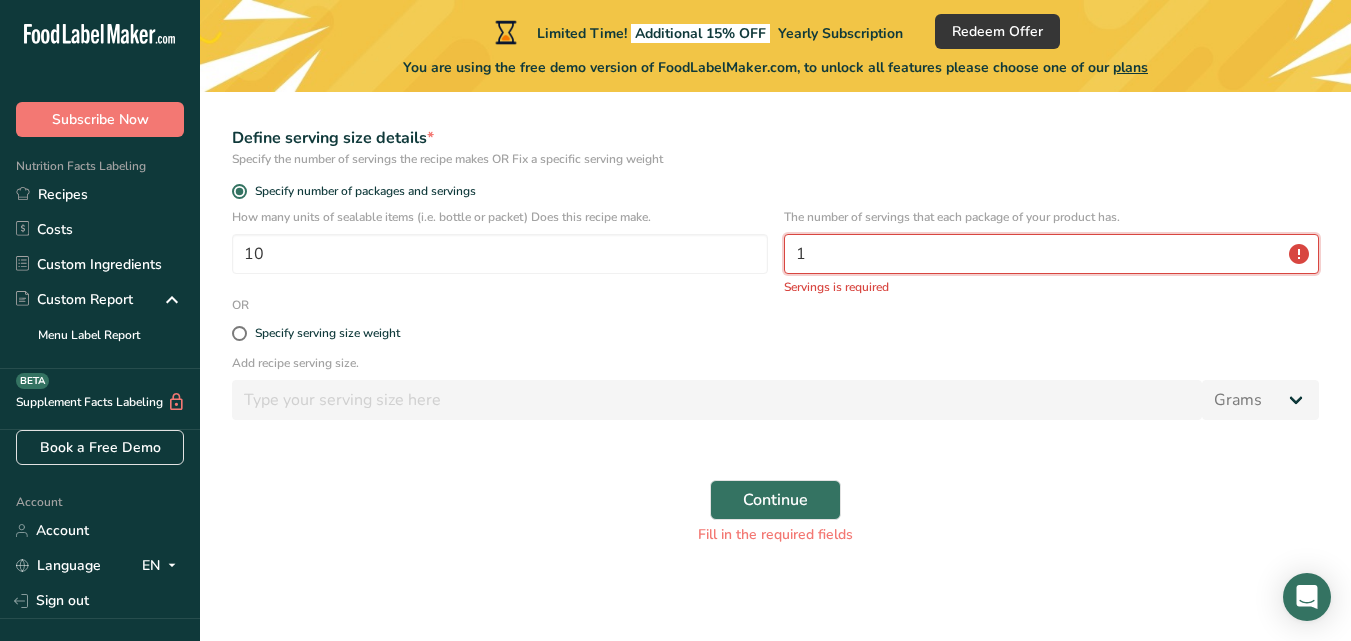 scroll, scrollTop: 317, scrollLeft: 0, axis: vertical 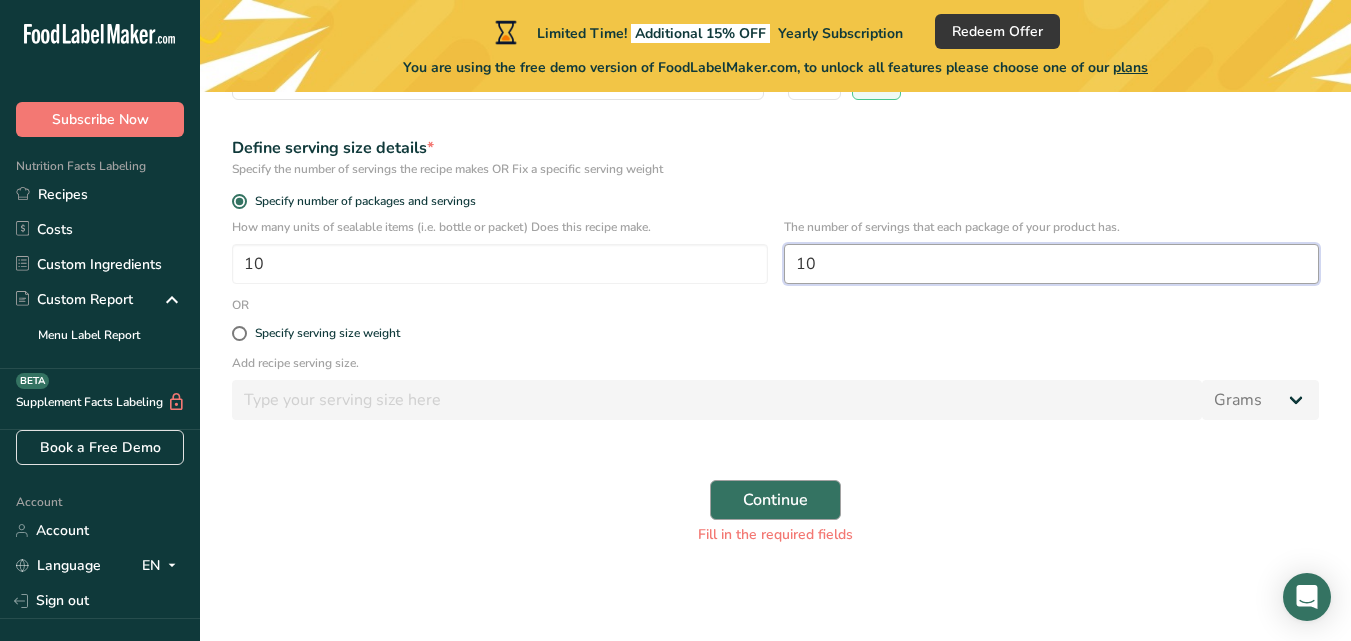 type on "10" 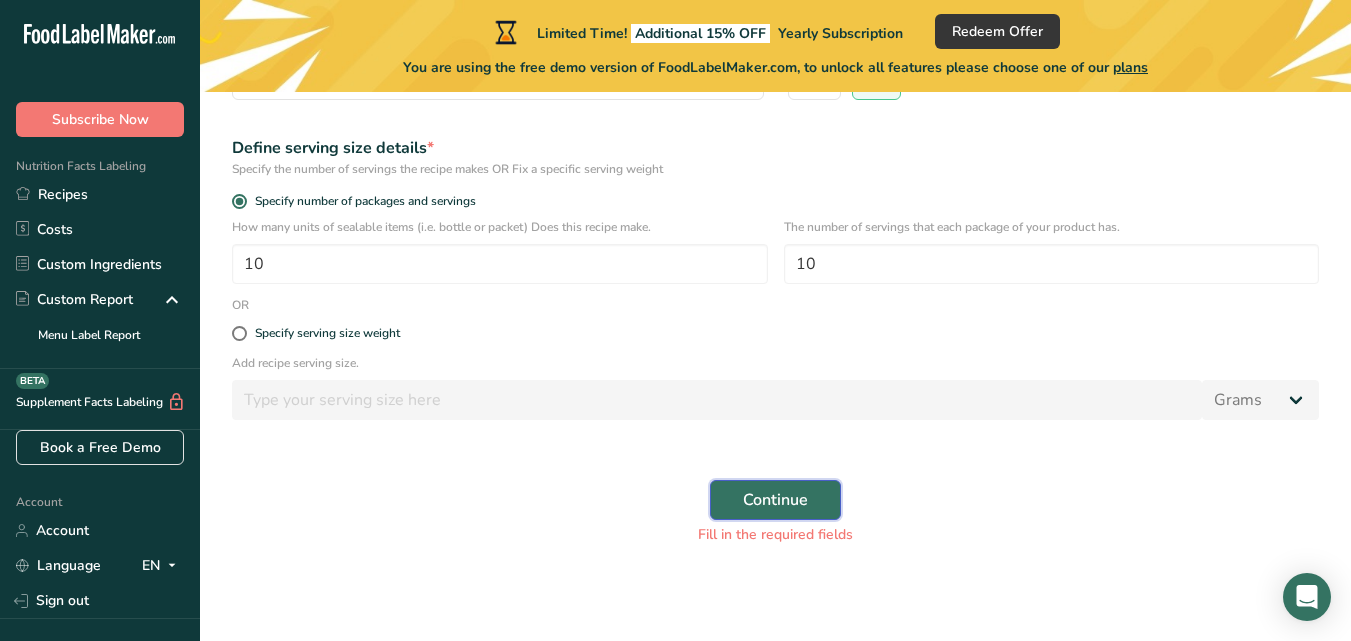 click on "Continue" at bounding box center [775, 500] 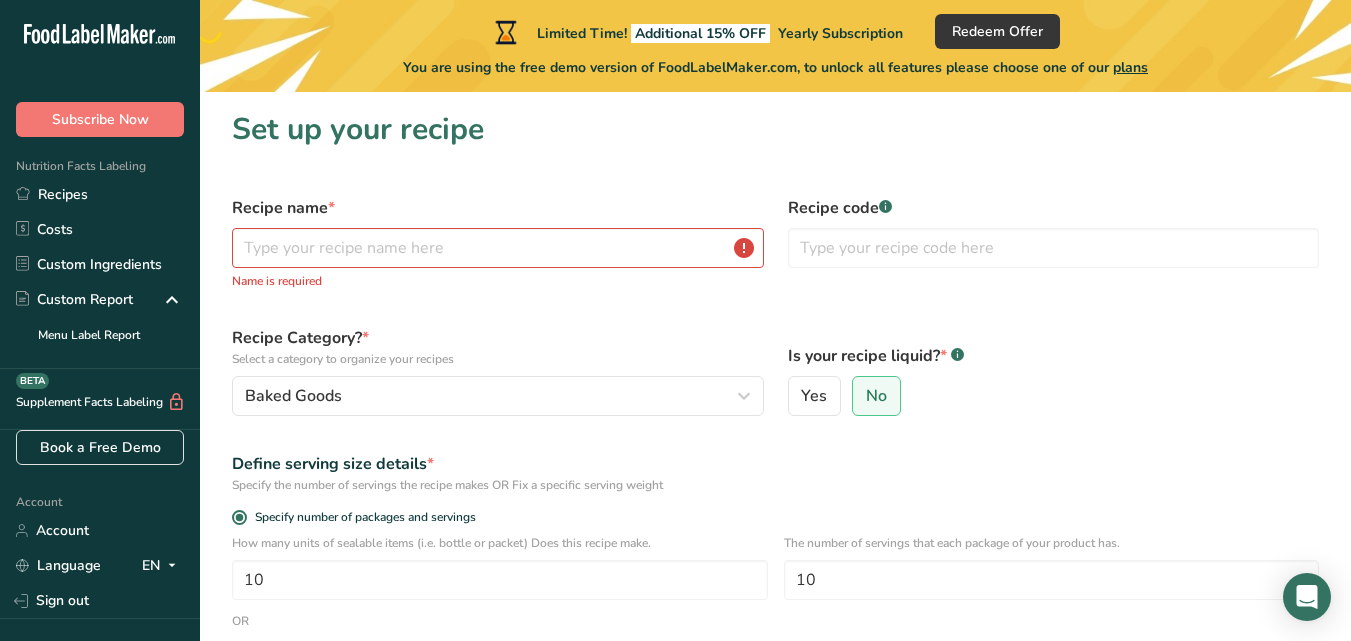 scroll, scrollTop: 0, scrollLeft: 0, axis: both 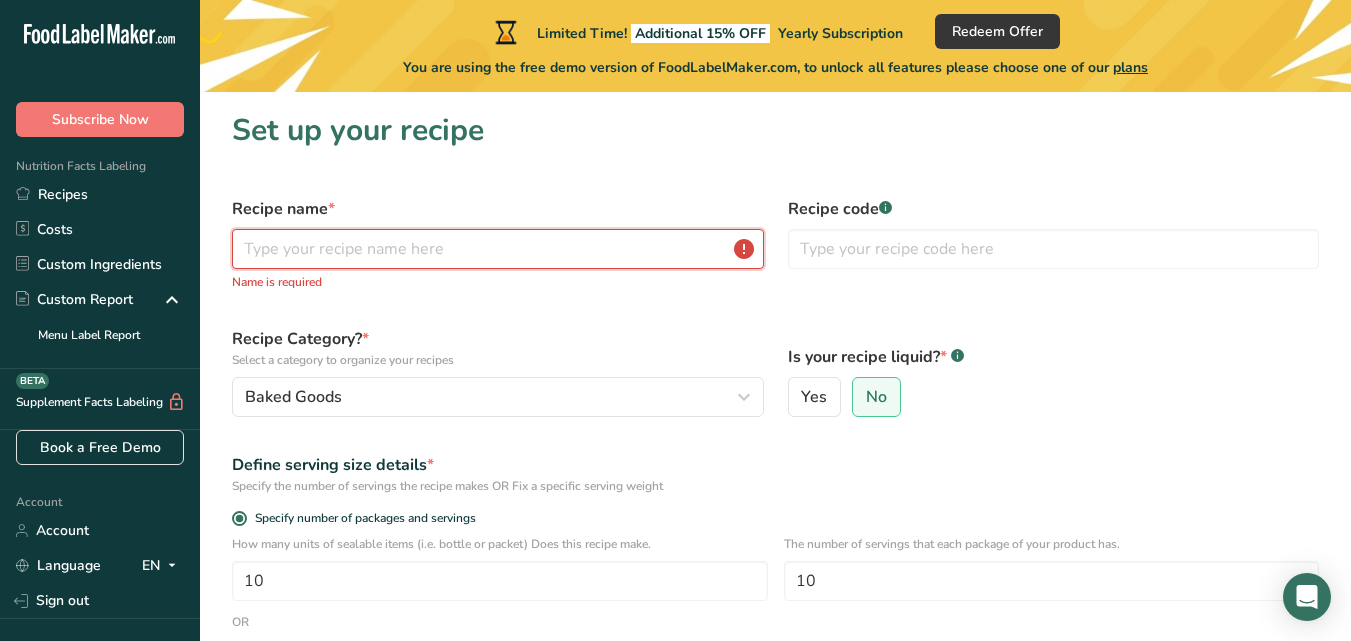 click at bounding box center (498, 249) 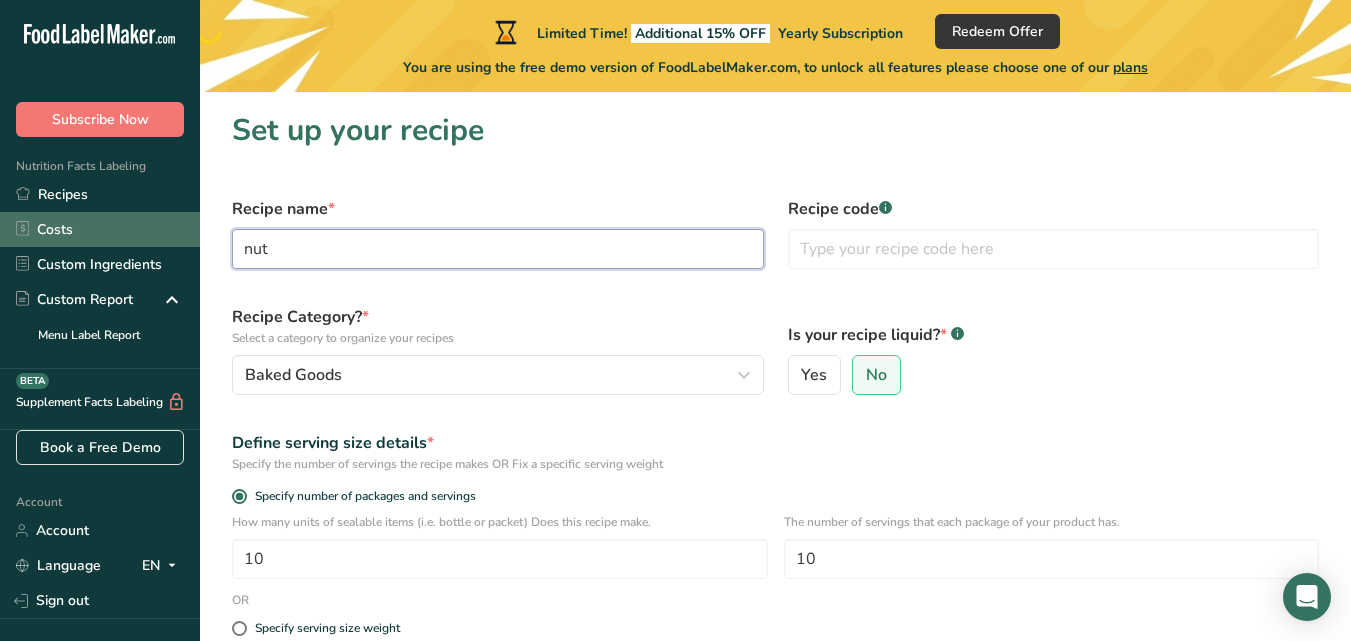 drag, startPoint x: 317, startPoint y: 251, endPoint x: 118, endPoint y: 232, distance: 199.90498 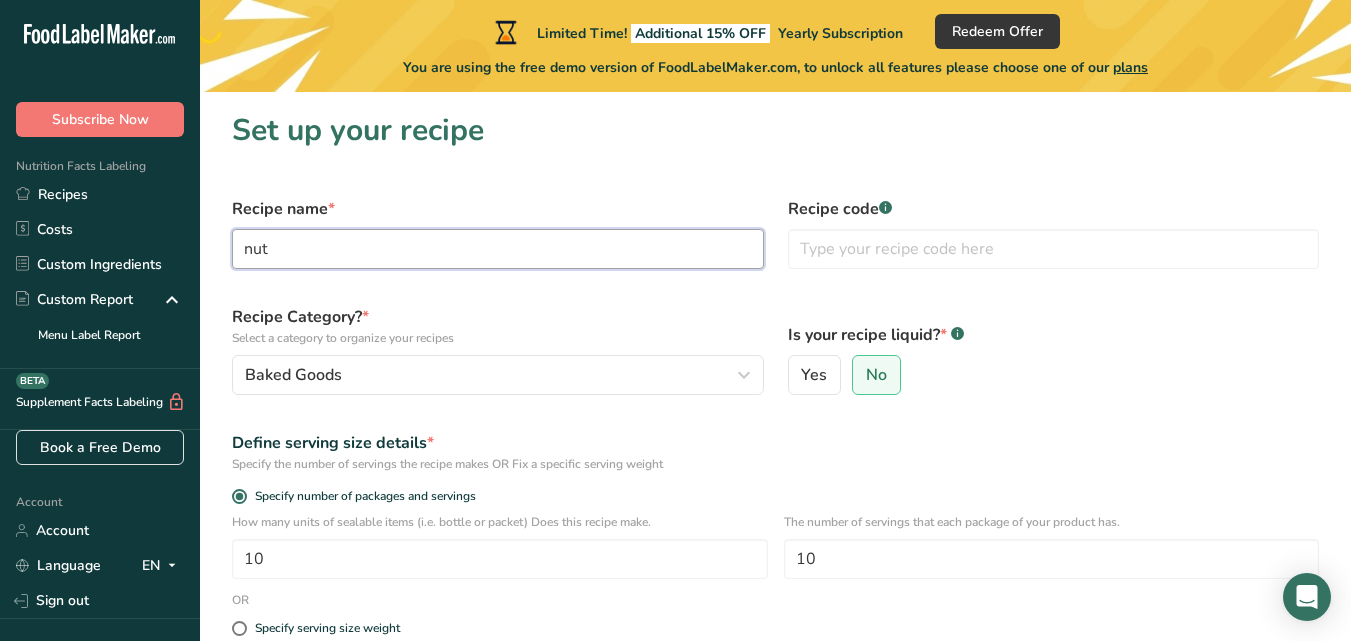 paste on "rition flour mixed" 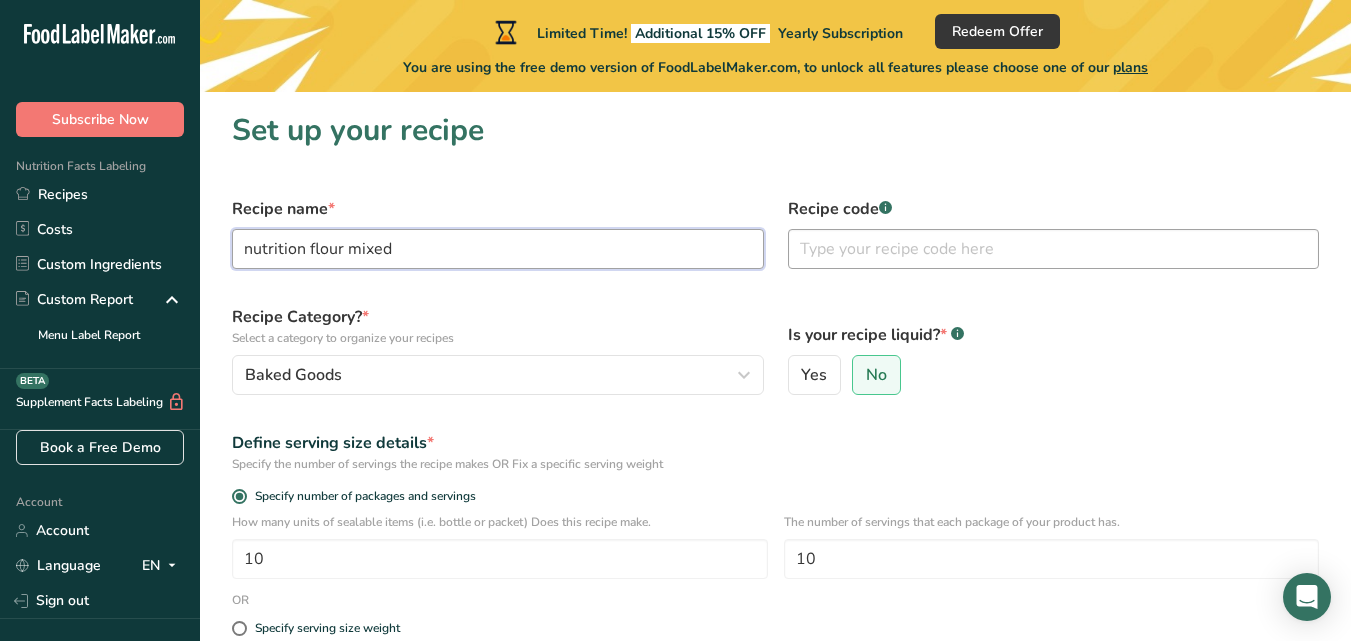 type on "nutrition flour mixed" 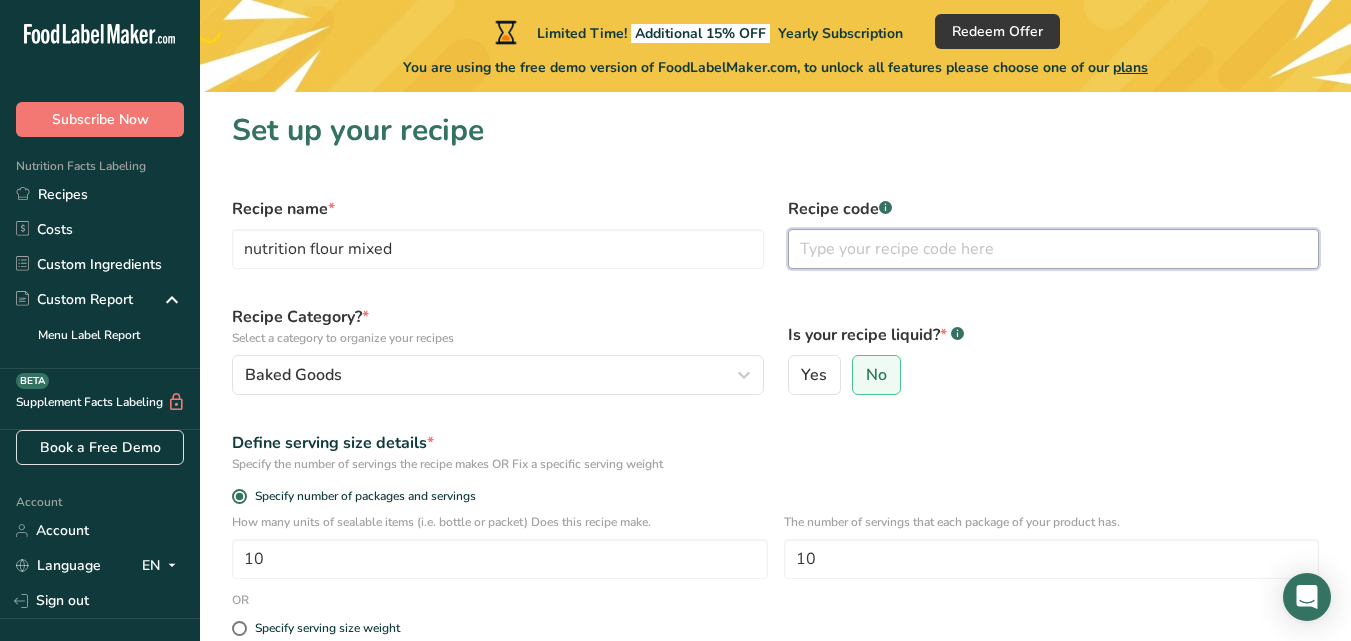 click at bounding box center (1054, 249) 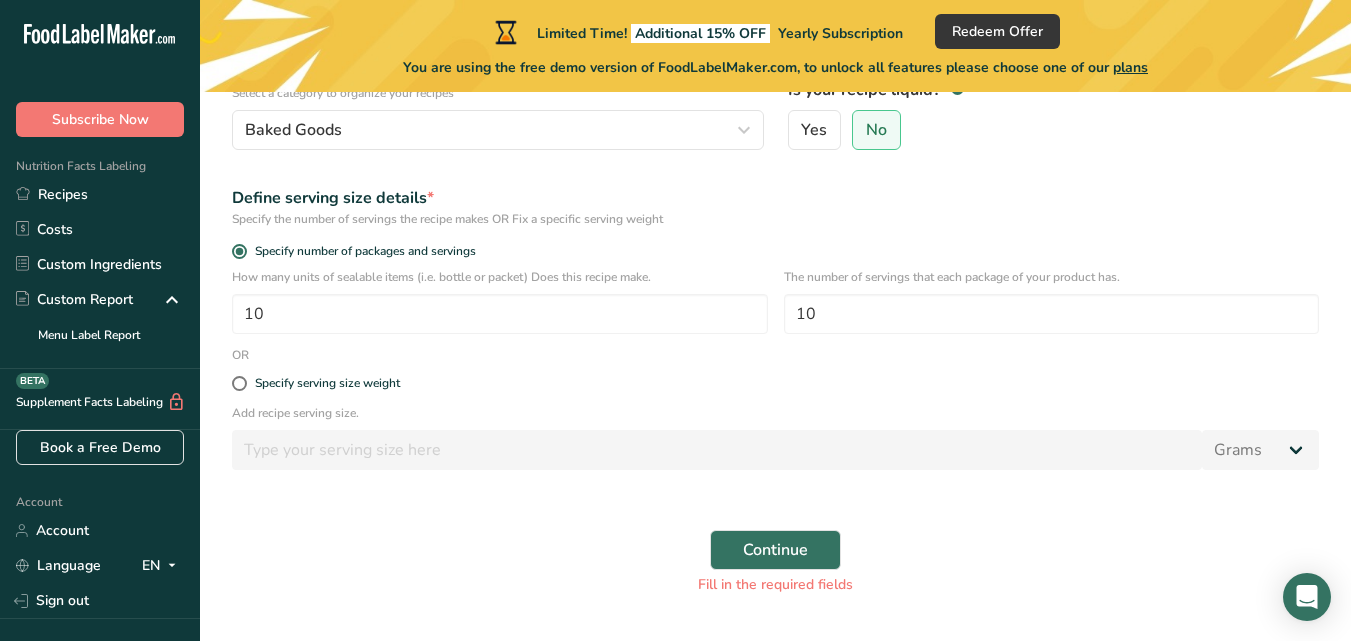 scroll, scrollTop: 295, scrollLeft: 0, axis: vertical 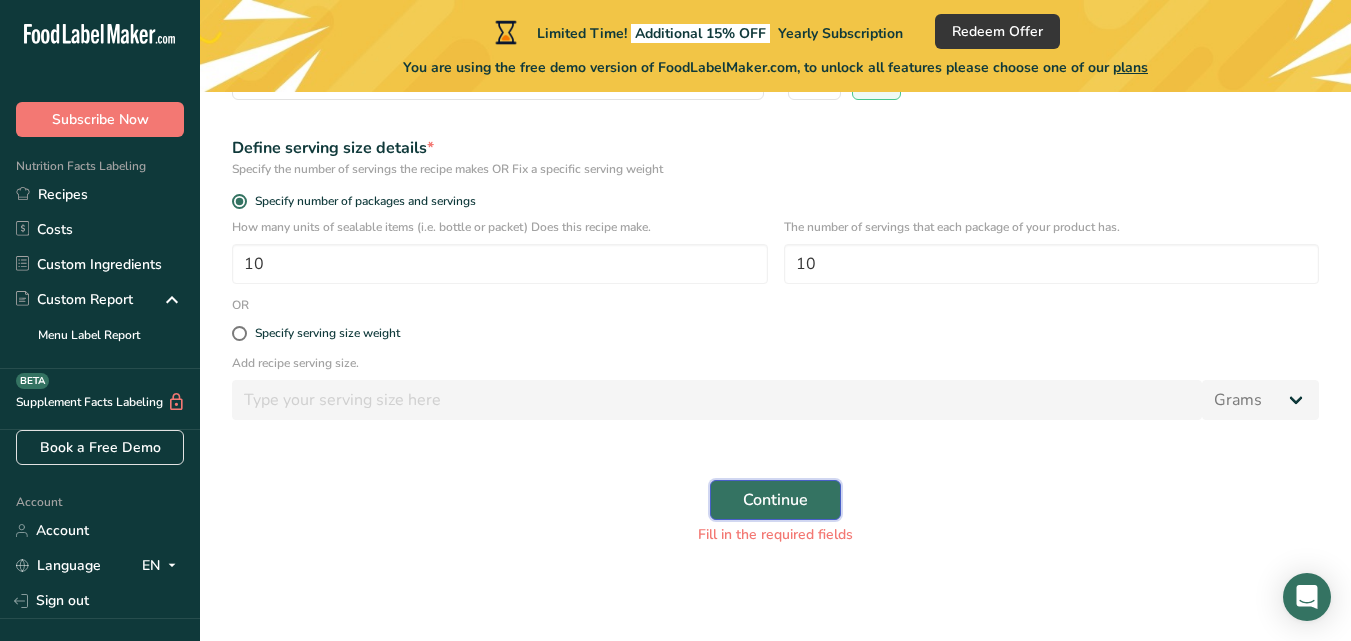 click on "Continue" at bounding box center (775, 500) 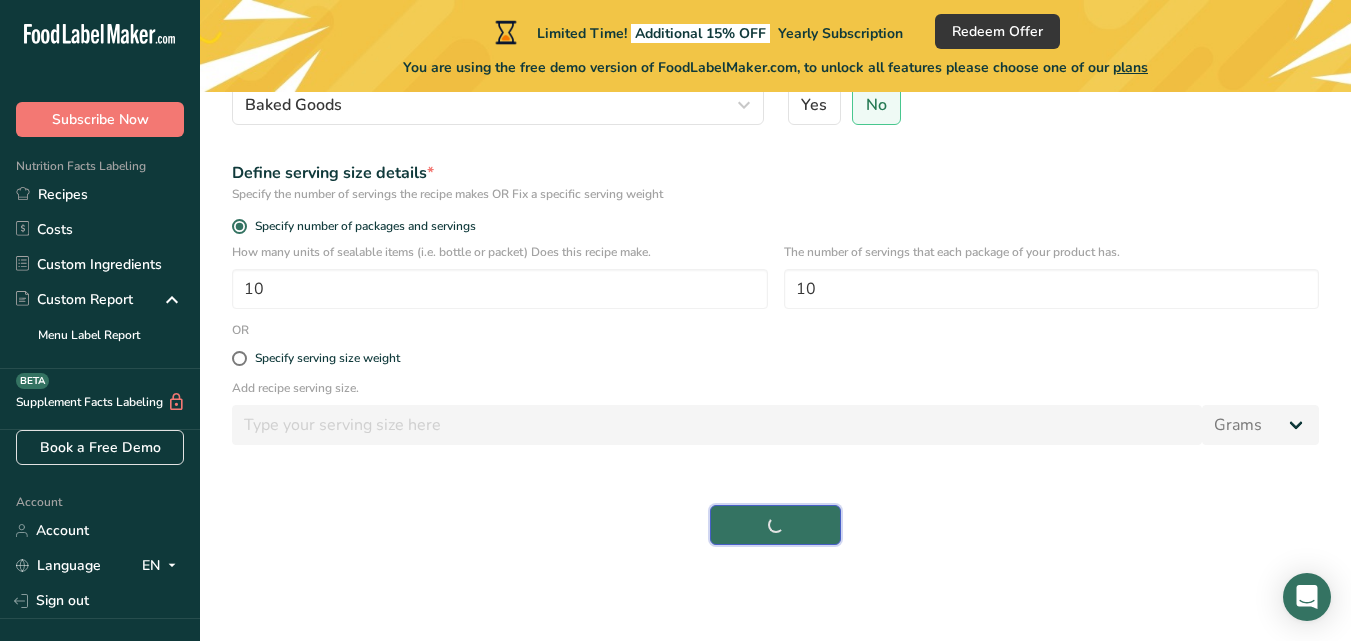 scroll, scrollTop: 270, scrollLeft: 0, axis: vertical 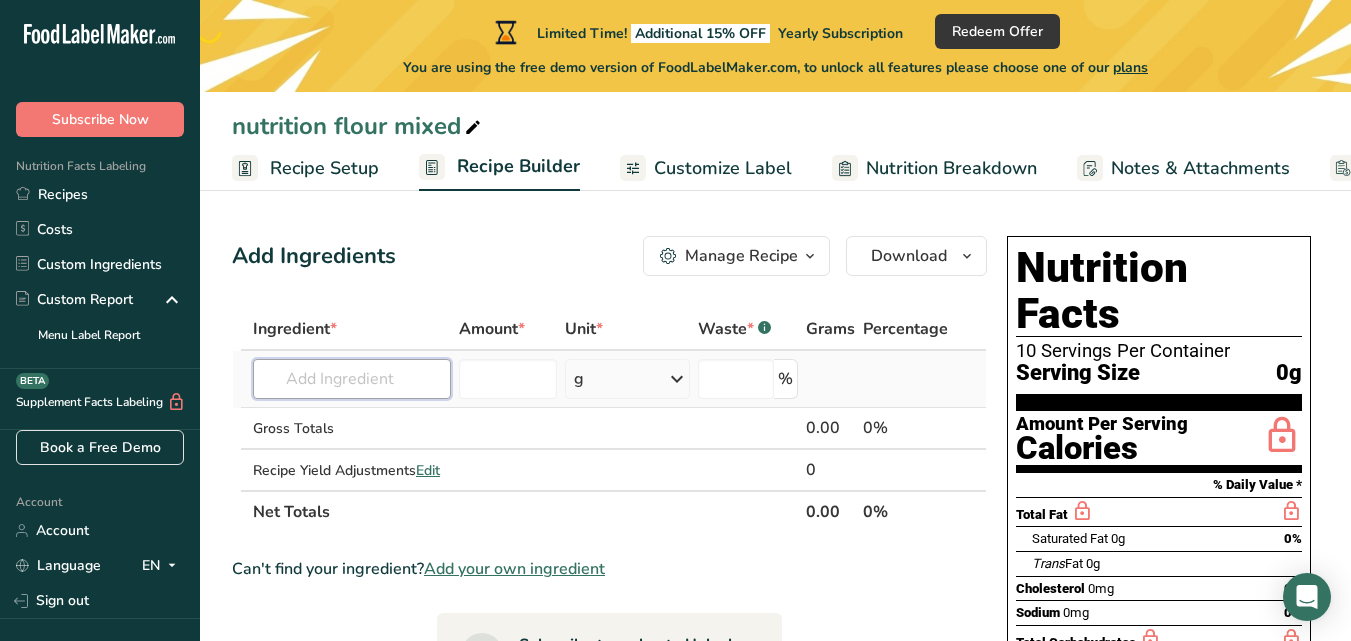 click at bounding box center (352, 379) 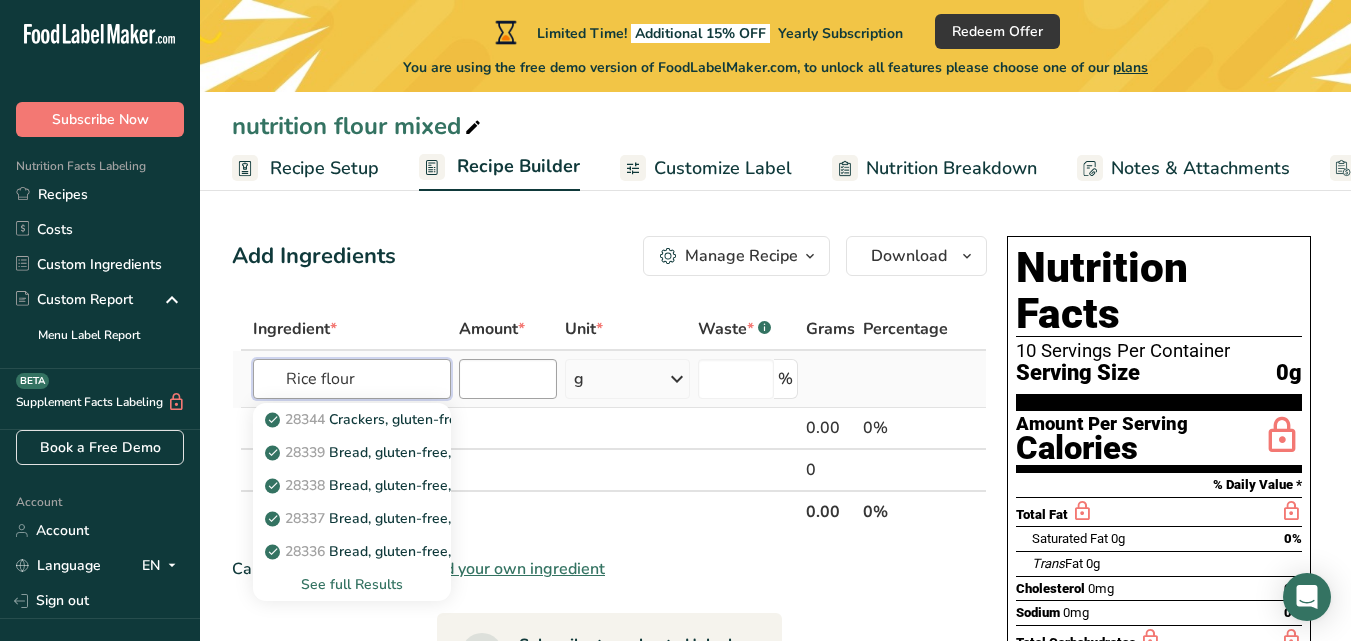 type on "Rice flour" 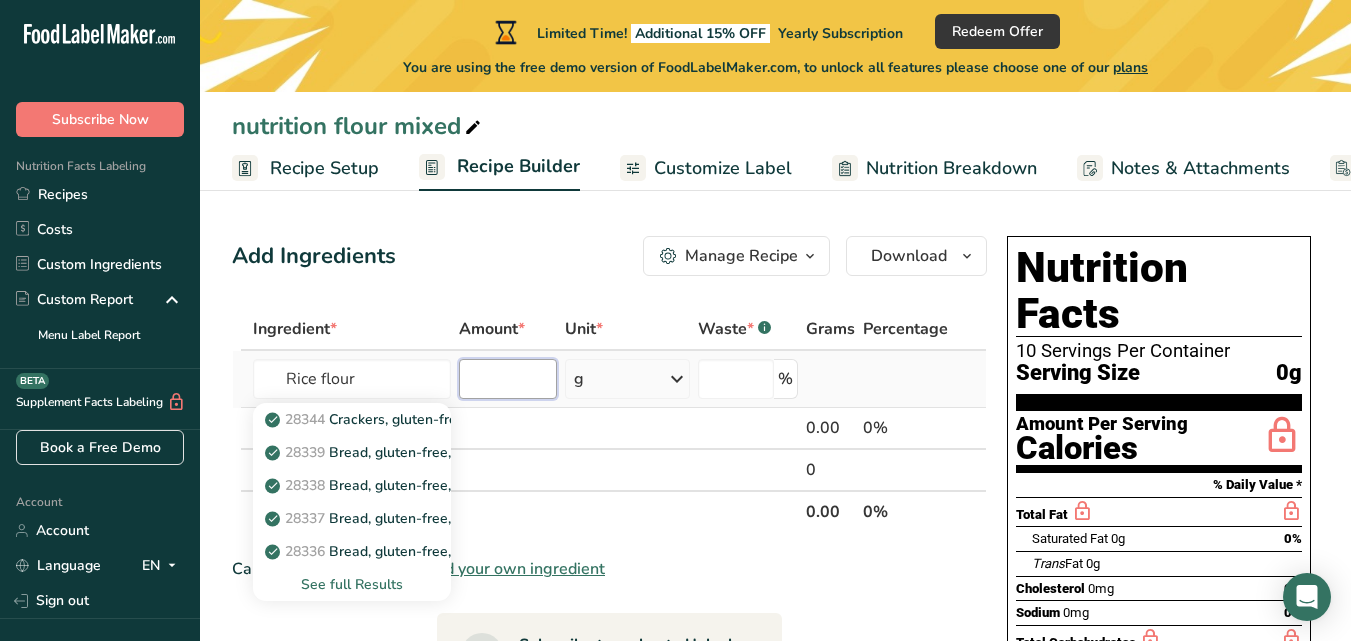type 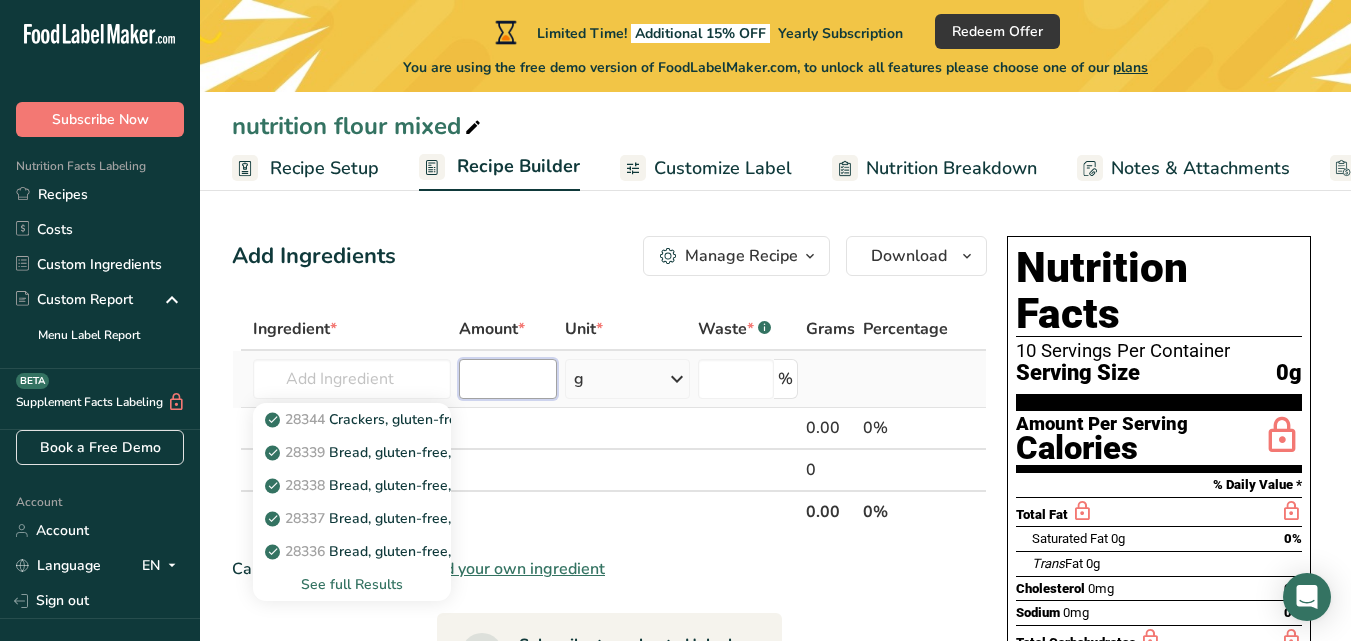 click at bounding box center [508, 379] 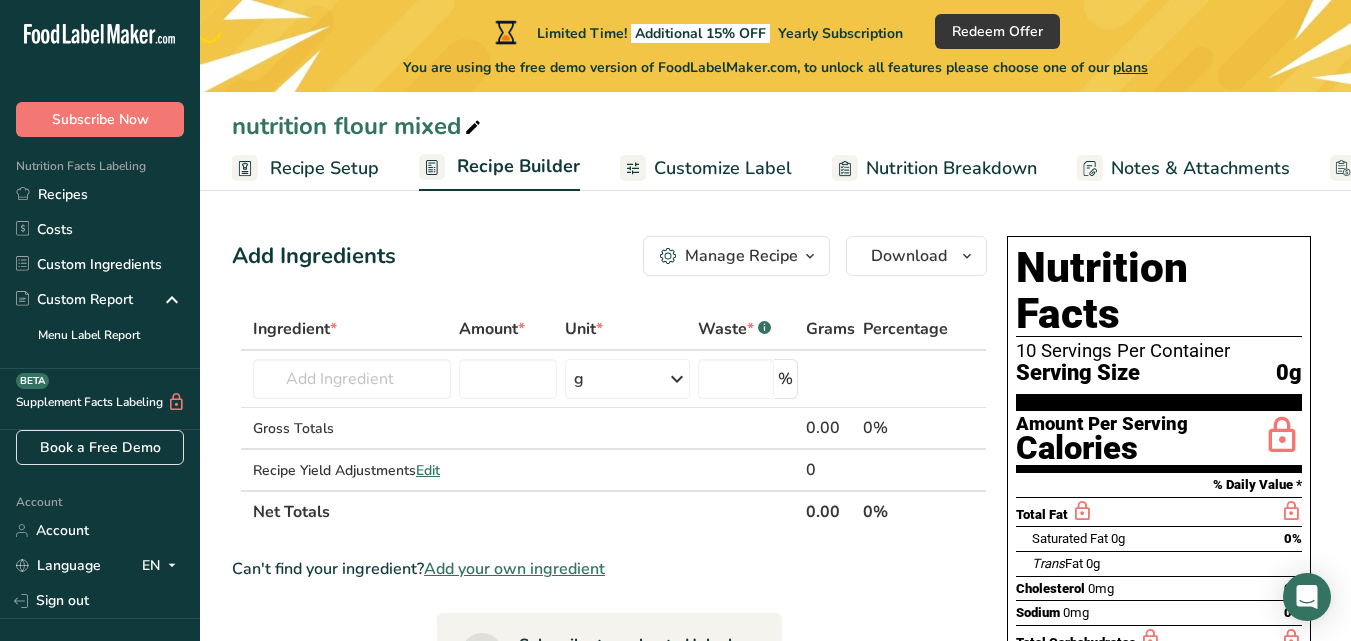 click on "Add your own ingredient" at bounding box center [514, 569] 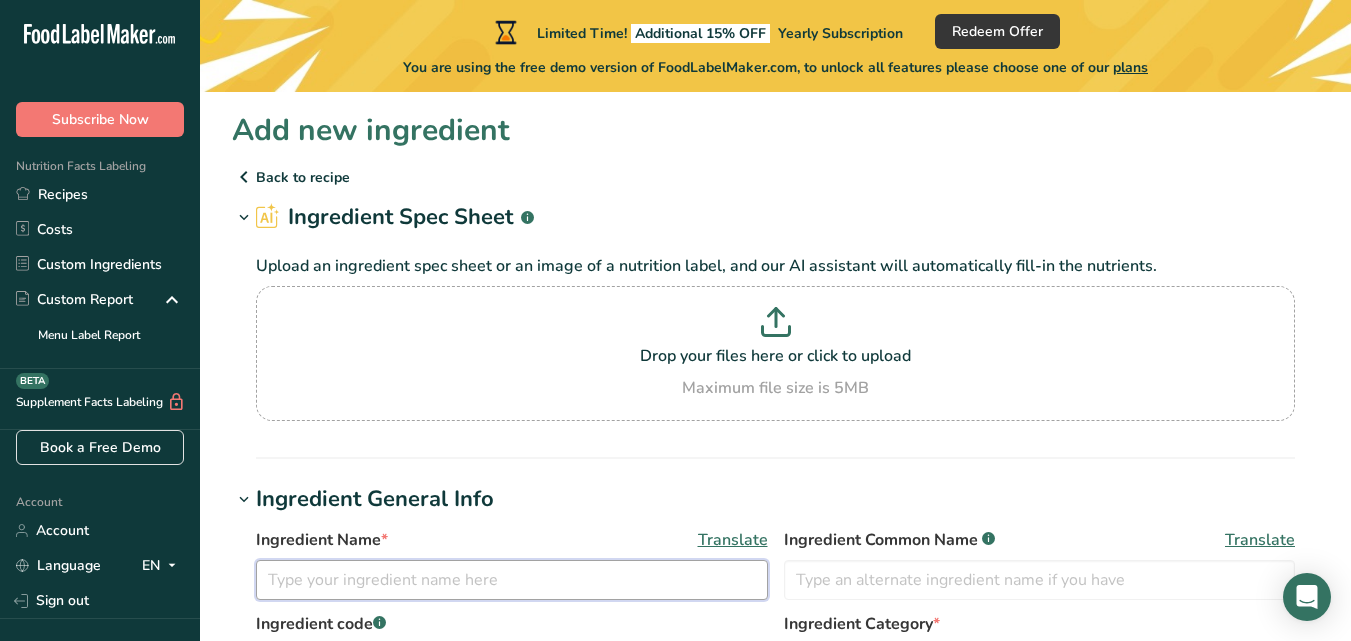click at bounding box center (512, 580) 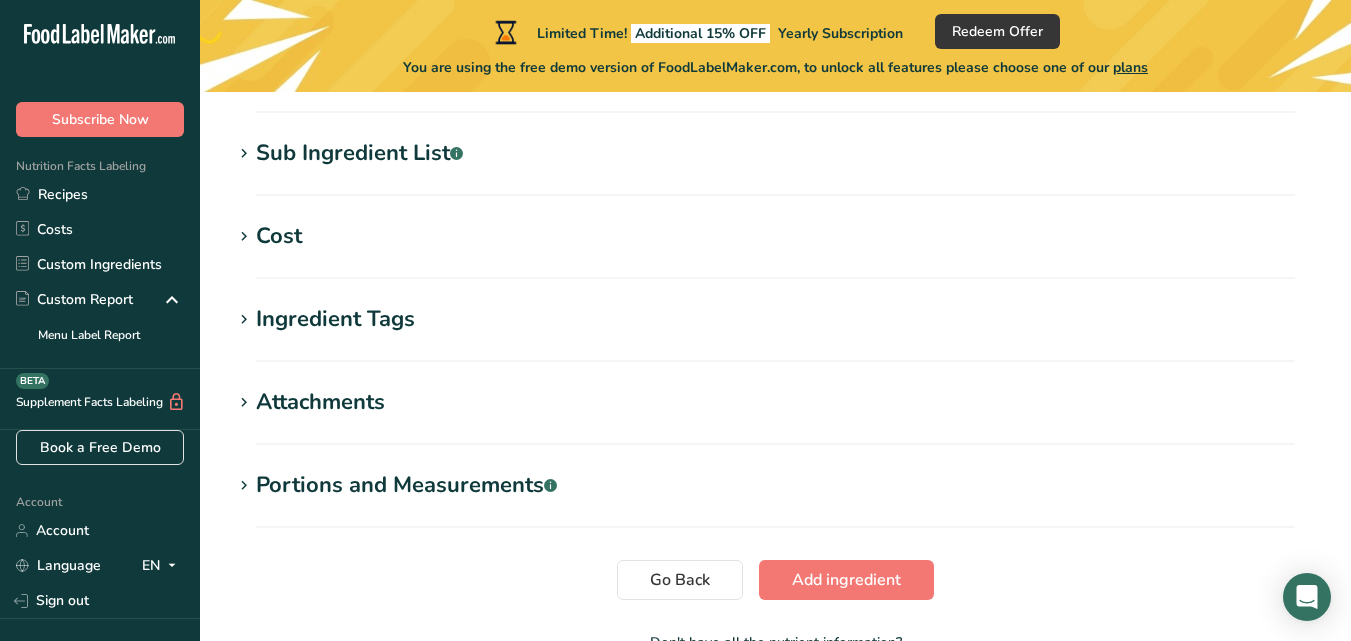 scroll, scrollTop: 1000, scrollLeft: 0, axis: vertical 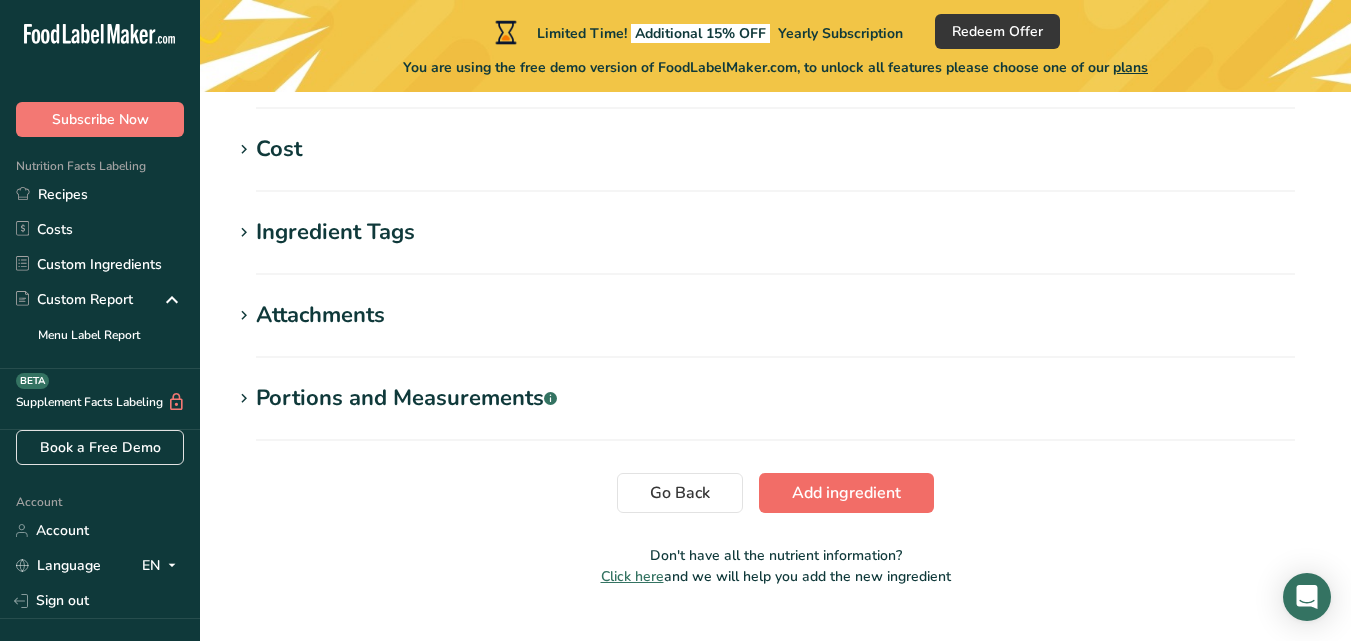 type on "Rice Flour" 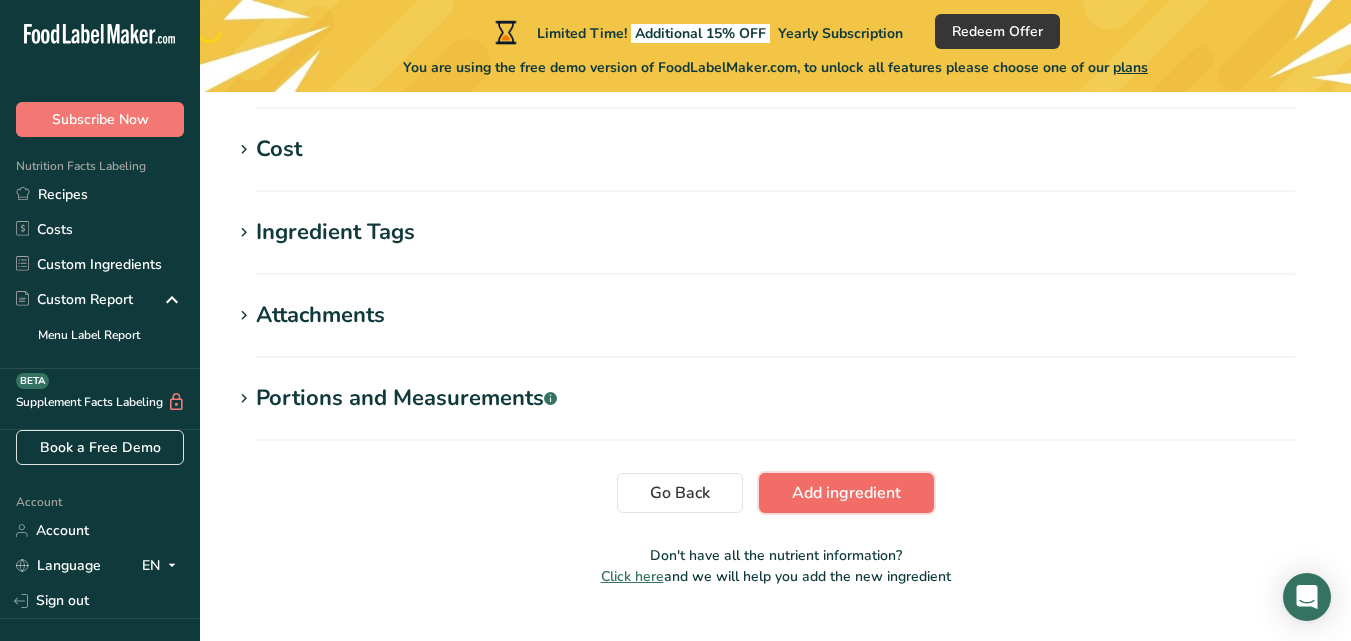 click on "Add ingredient" at bounding box center (846, 493) 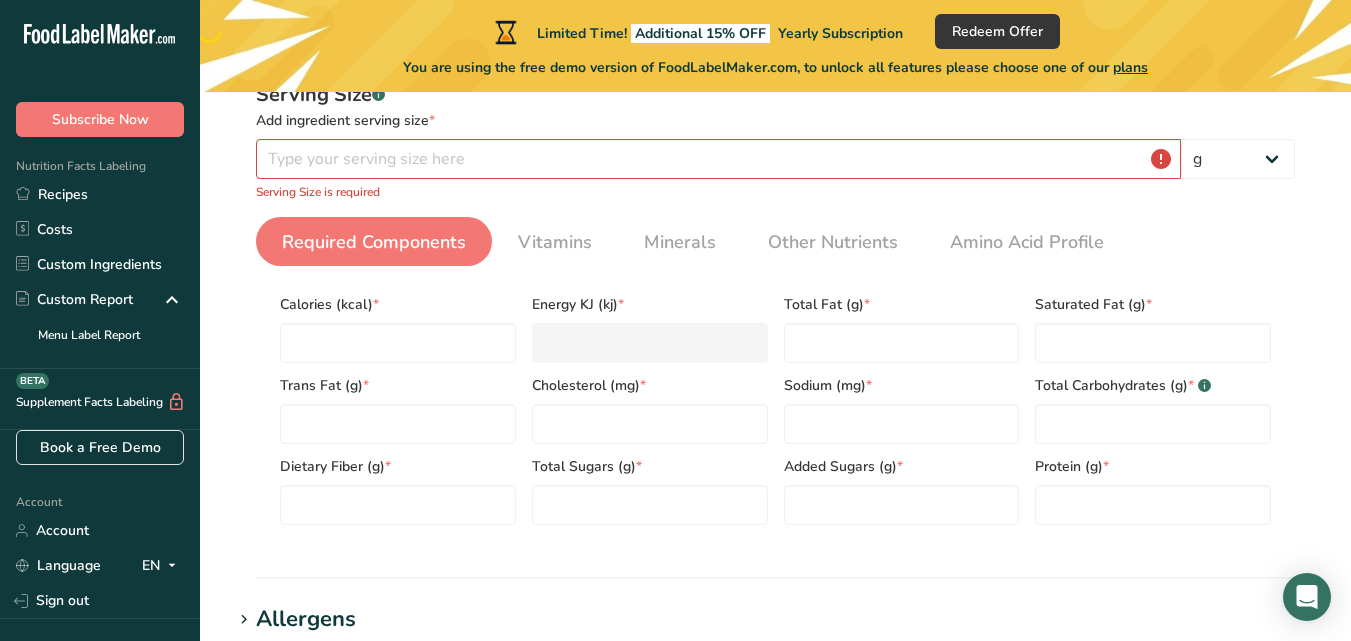 scroll, scrollTop: 184, scrollLeft: 0, axis: vertical 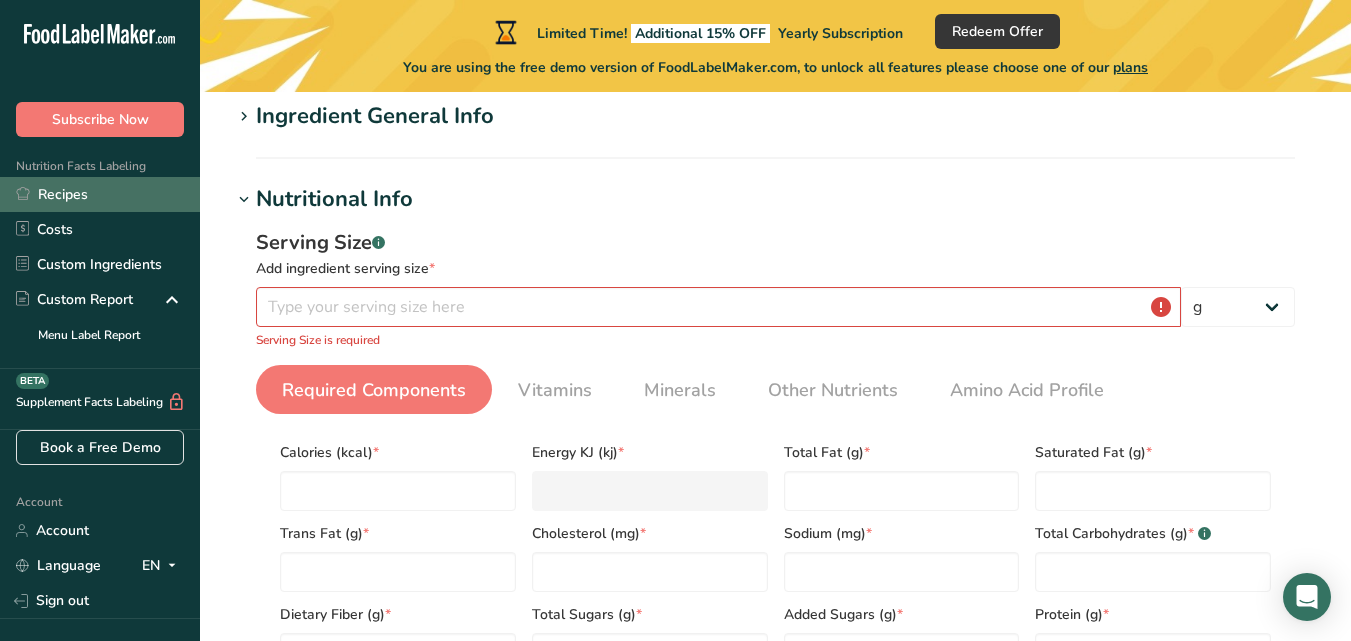 click on "Recipes" at bounding box center [100, 194] 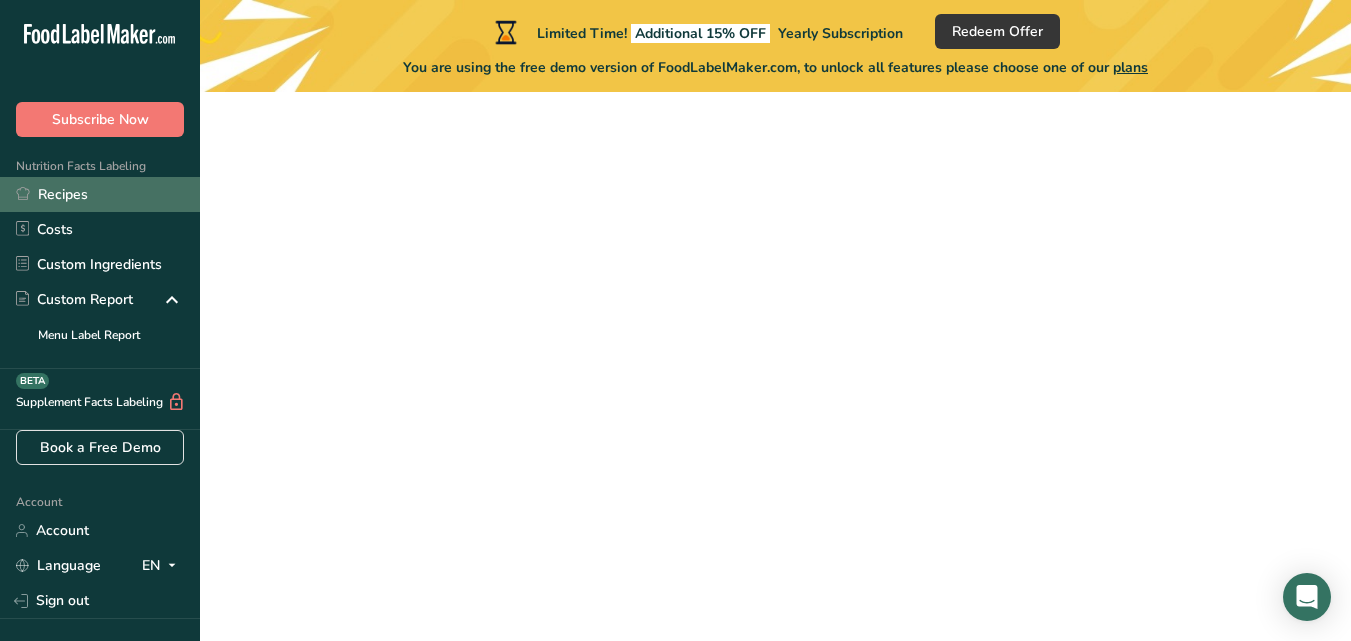 scroll, scrollTop: 0, scrollLeft: 0, axis: both 